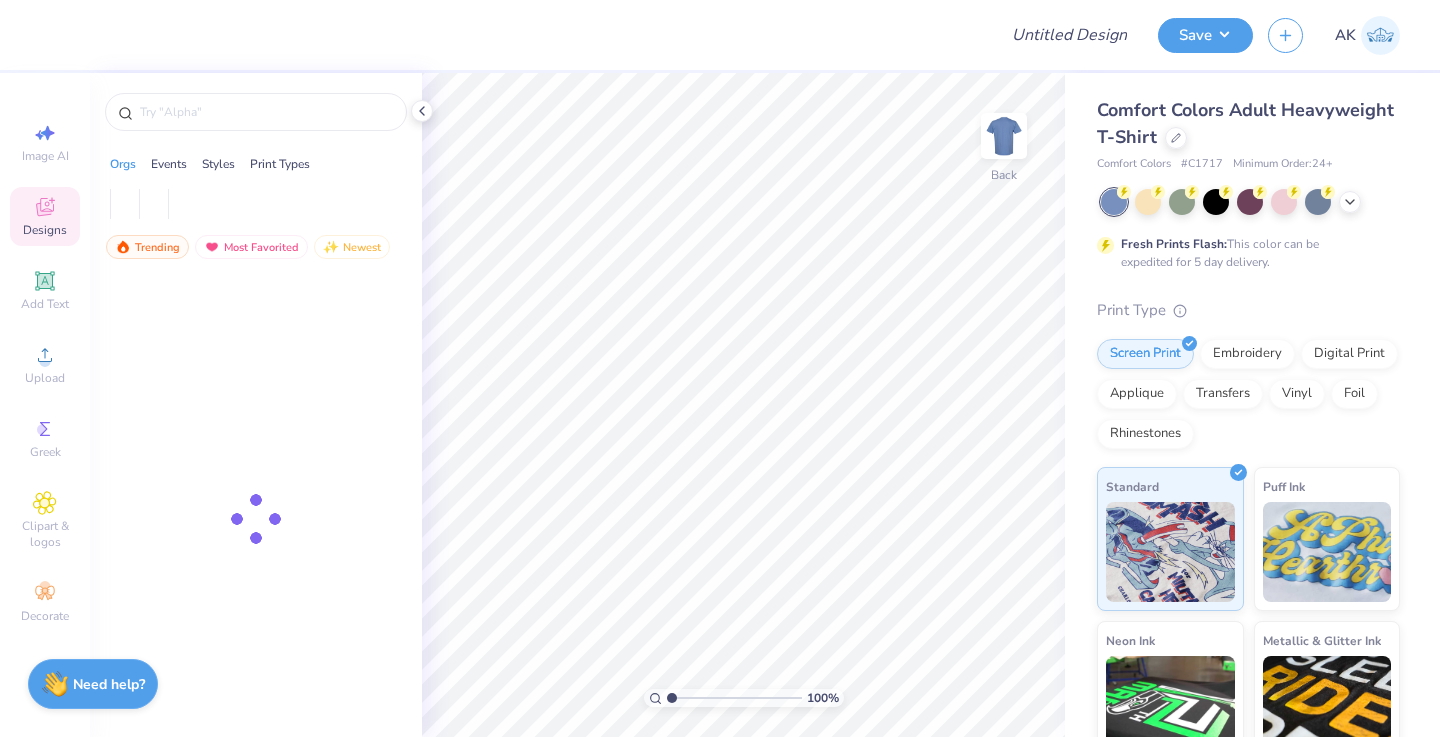scroll, scrollTop: 0, scrollLeft: 0, axis: both 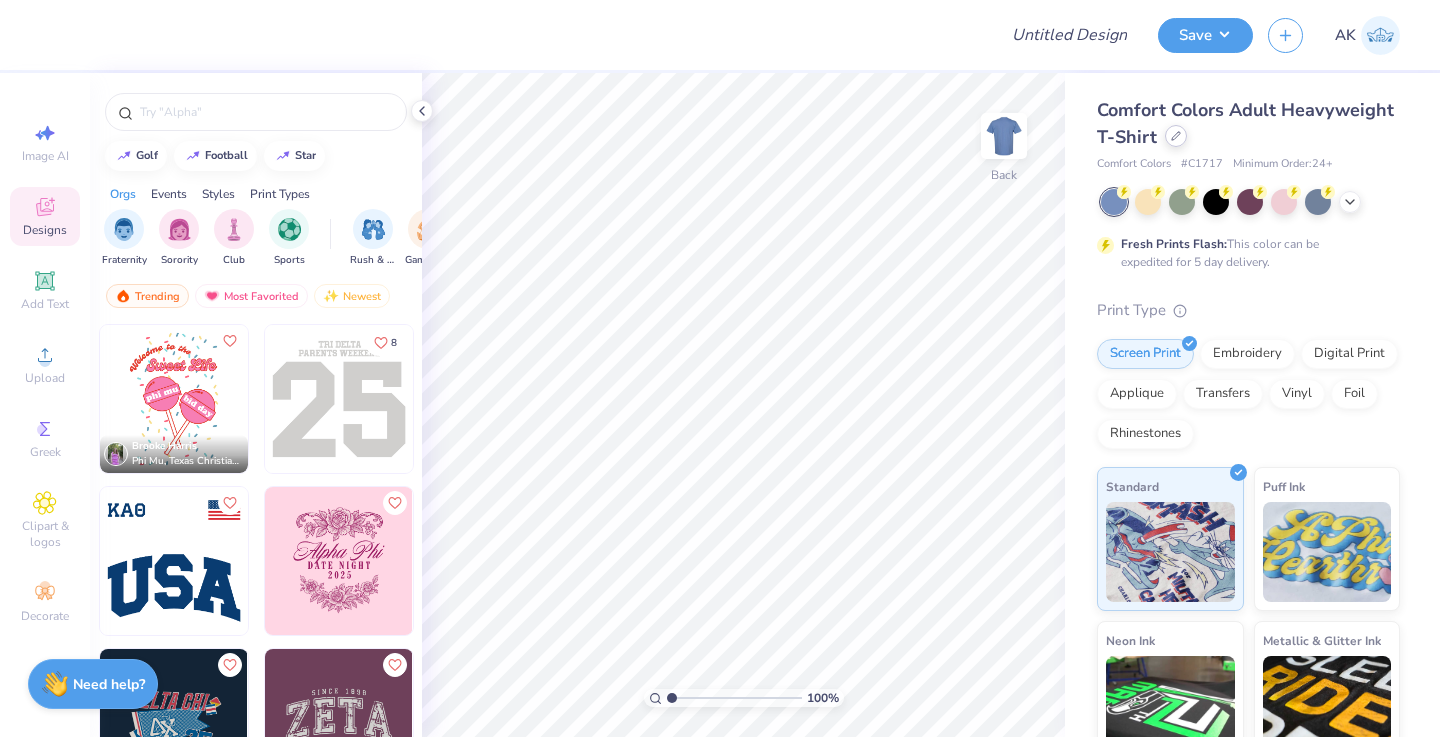 click 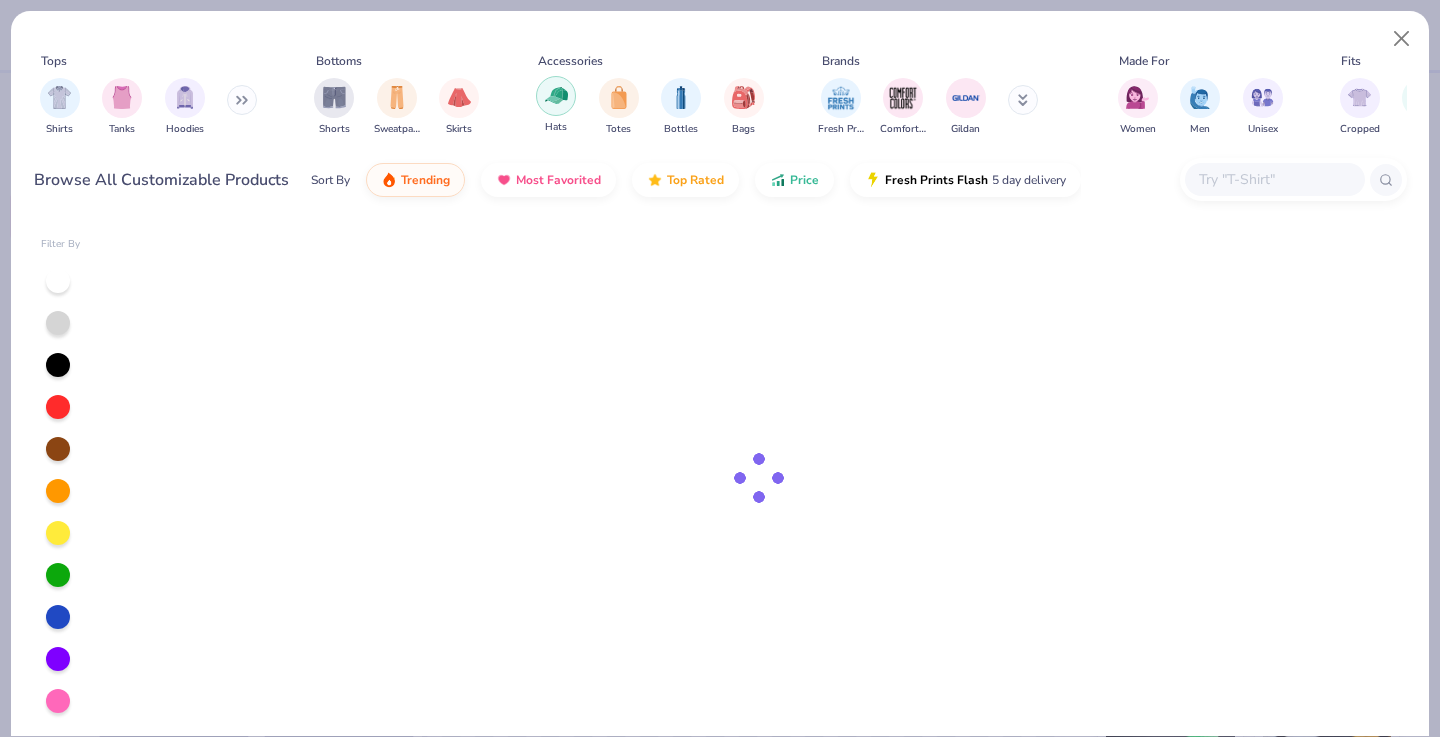 click at bounding box center [556, 96] 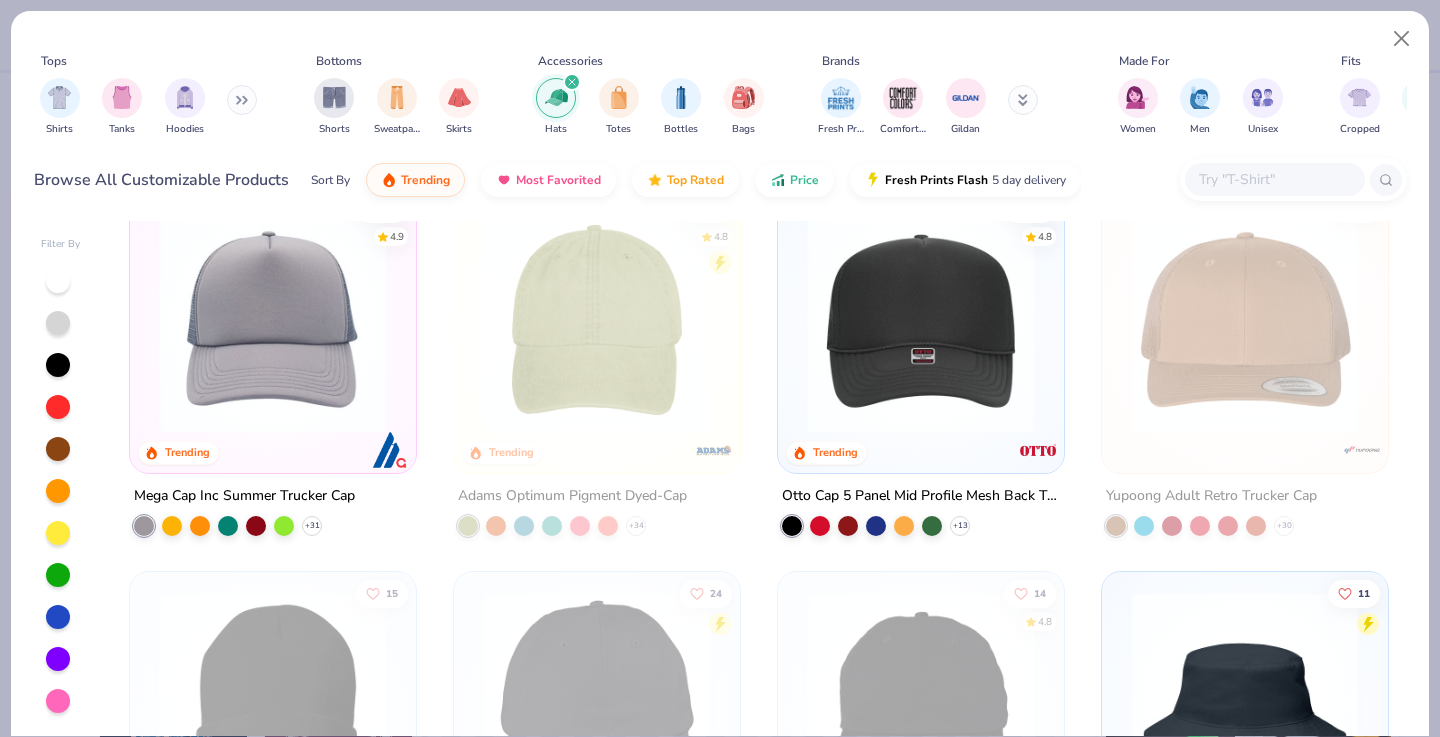 scroll, scrollTop: 0, scrollLeft: 0, axis: both 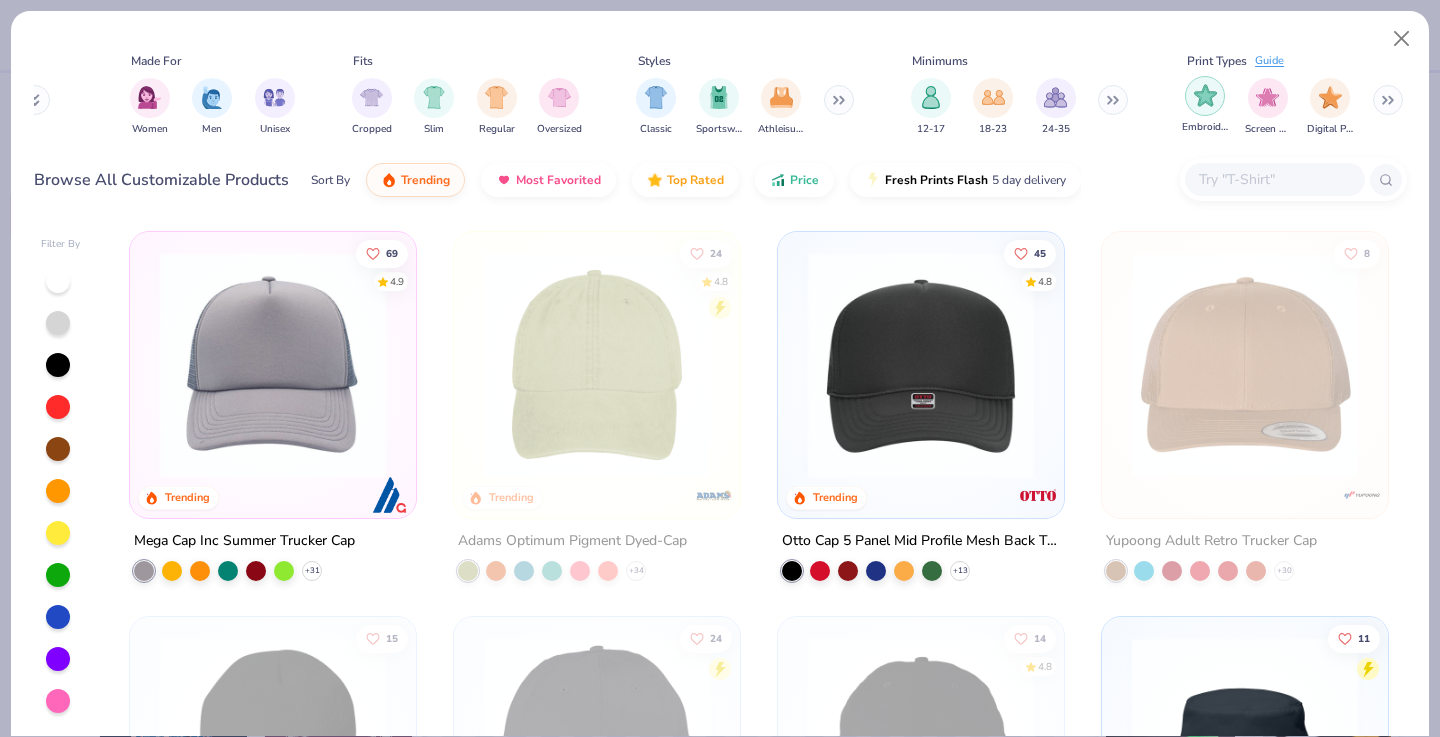 click at bounding box center (1205, 95) 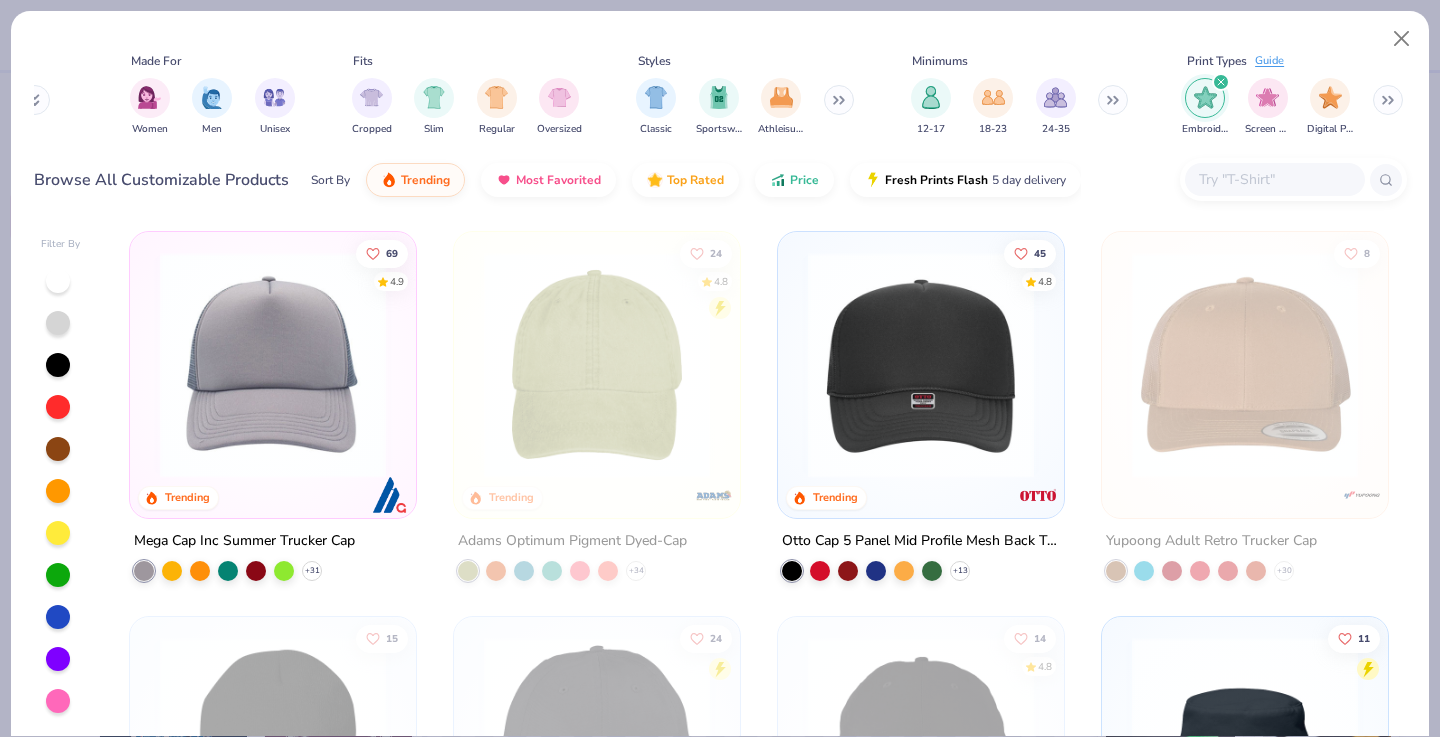 click at bounding box center [597, 365] 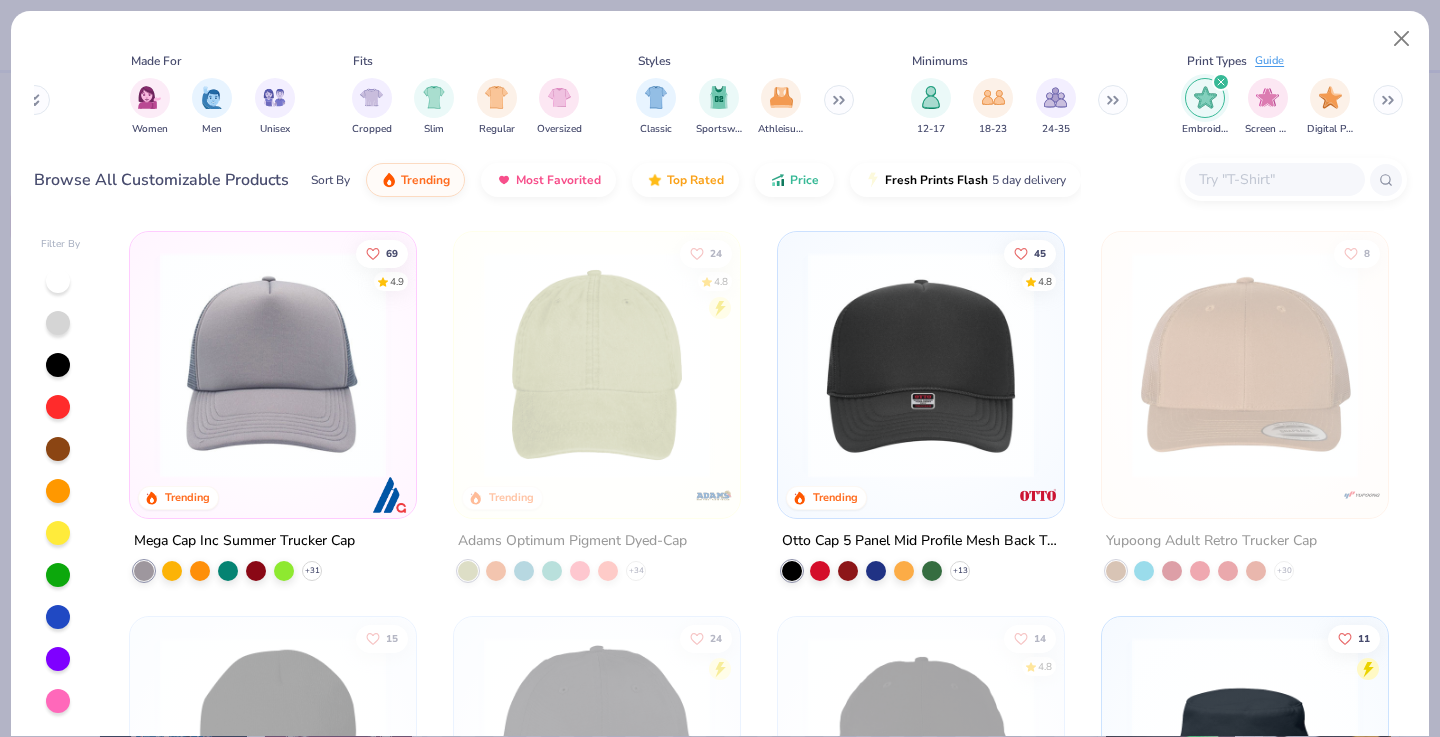 click at bounding box center [1388, 100] 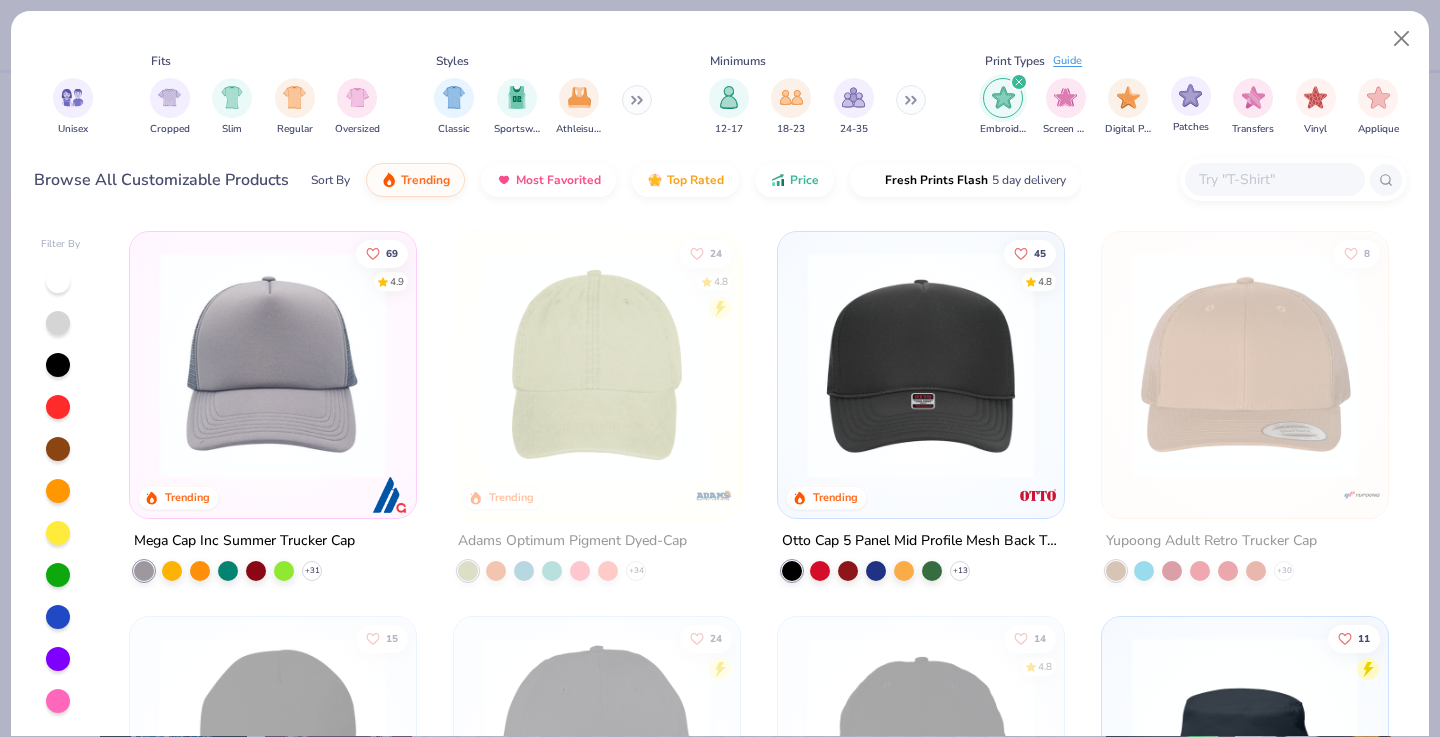 scroll, scrollTop: 0, scrollLeft: 1240, axis: horizontal 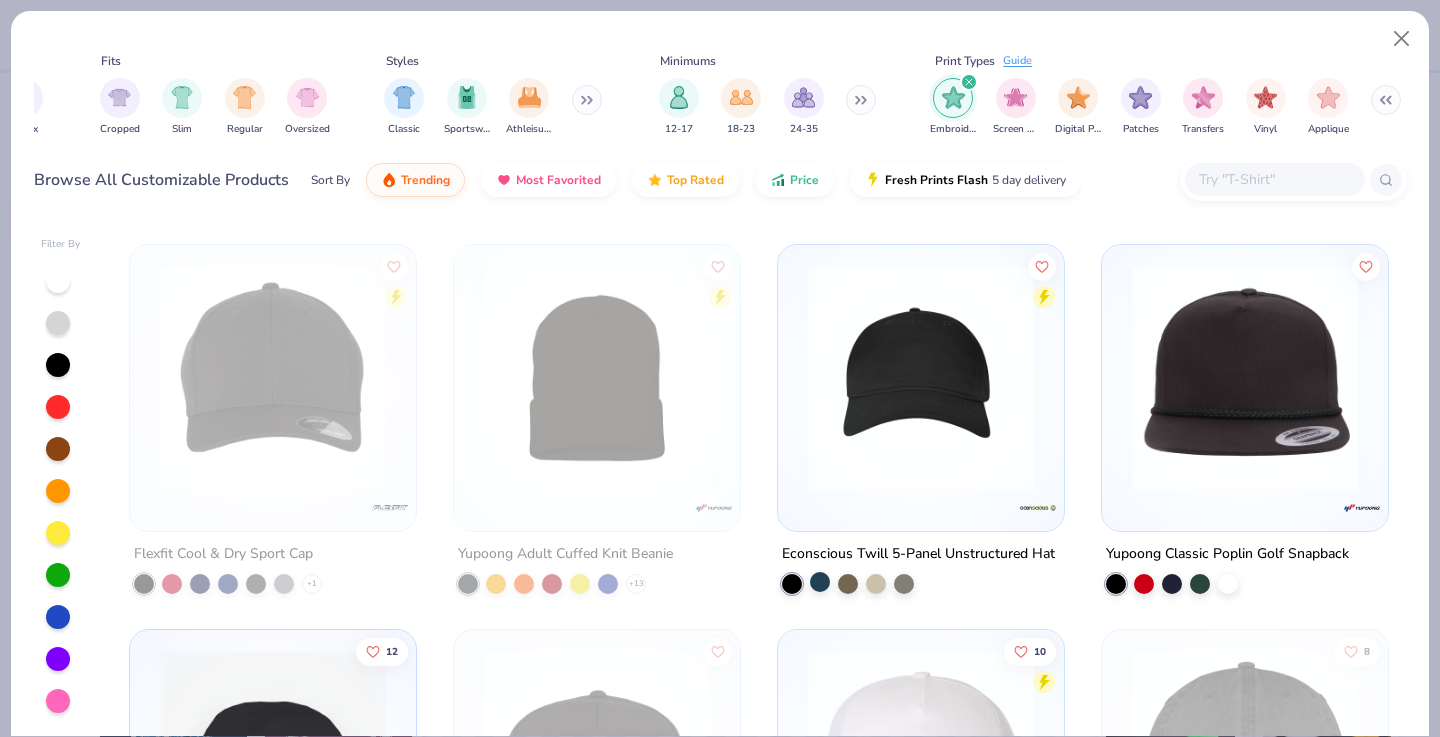 click at bounding box center [820, 582] 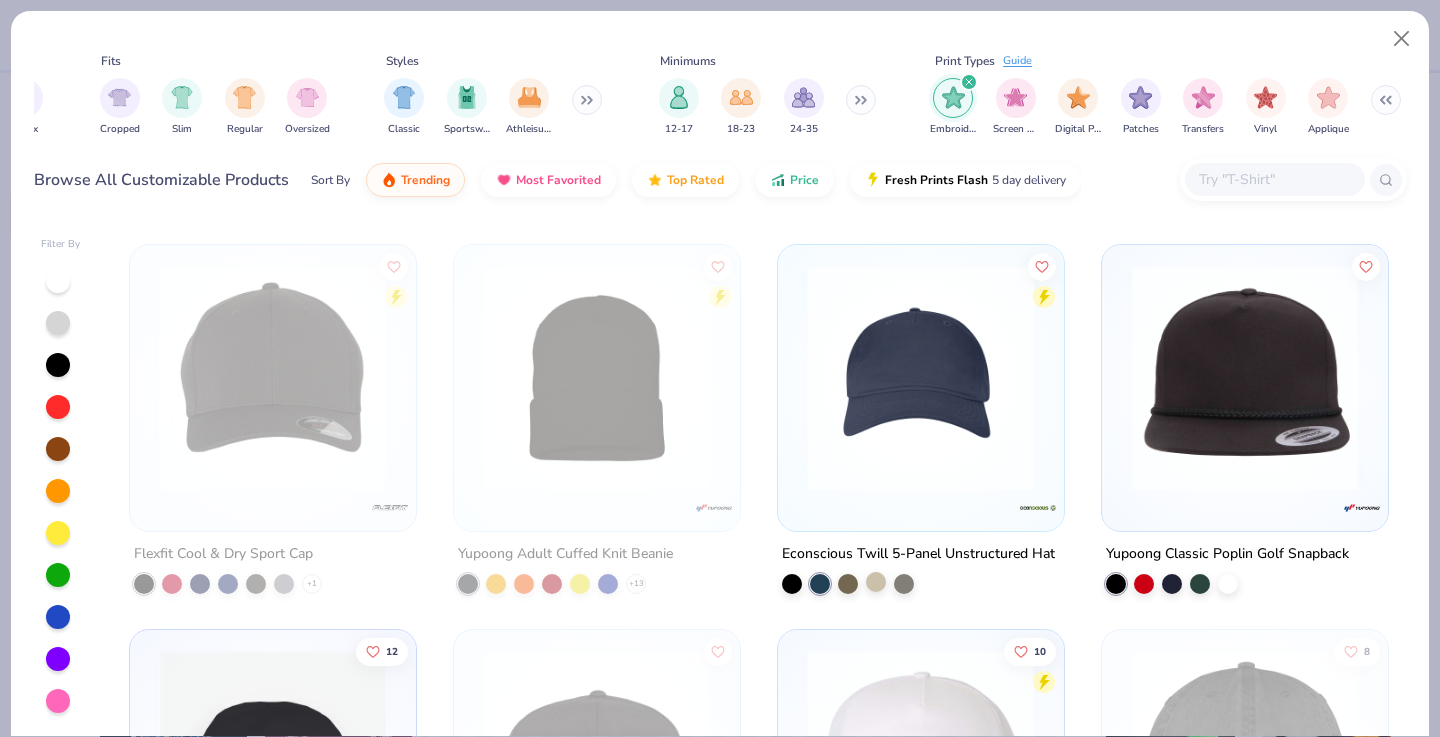 drag, startPoint x: 797, startPoint y: 574, endPoint x: 869, endPoint y: 583, distance: 72.56032 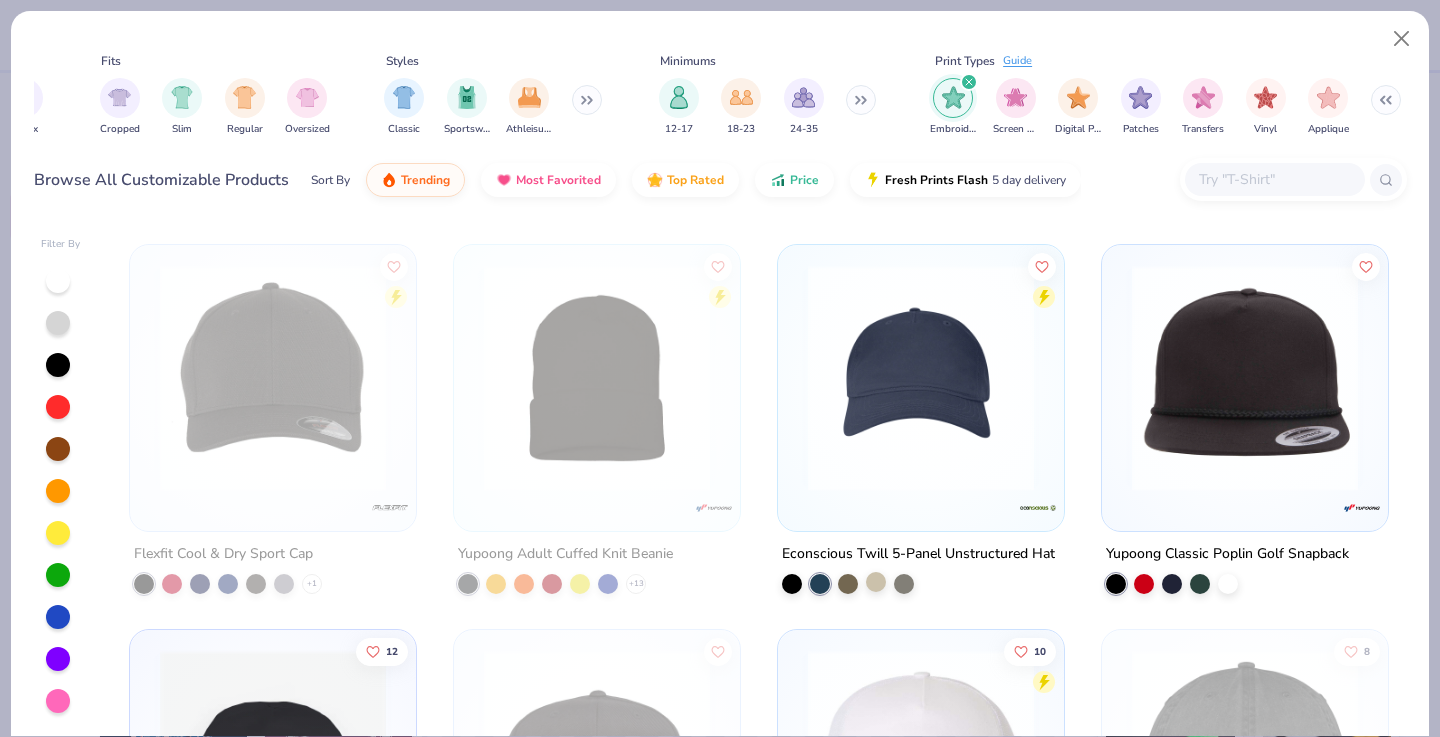 click at bounding box center [792, 584] 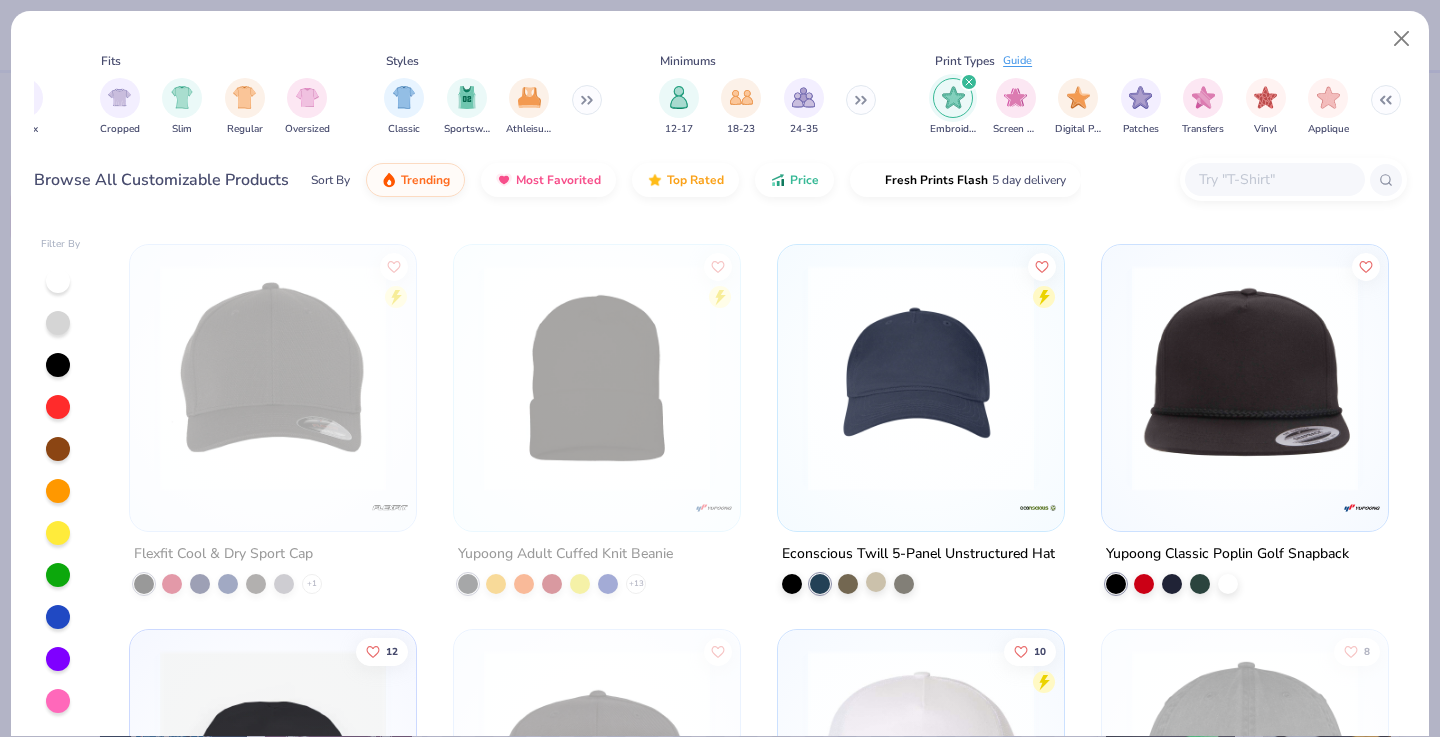 click at bounding box center [876, 582] 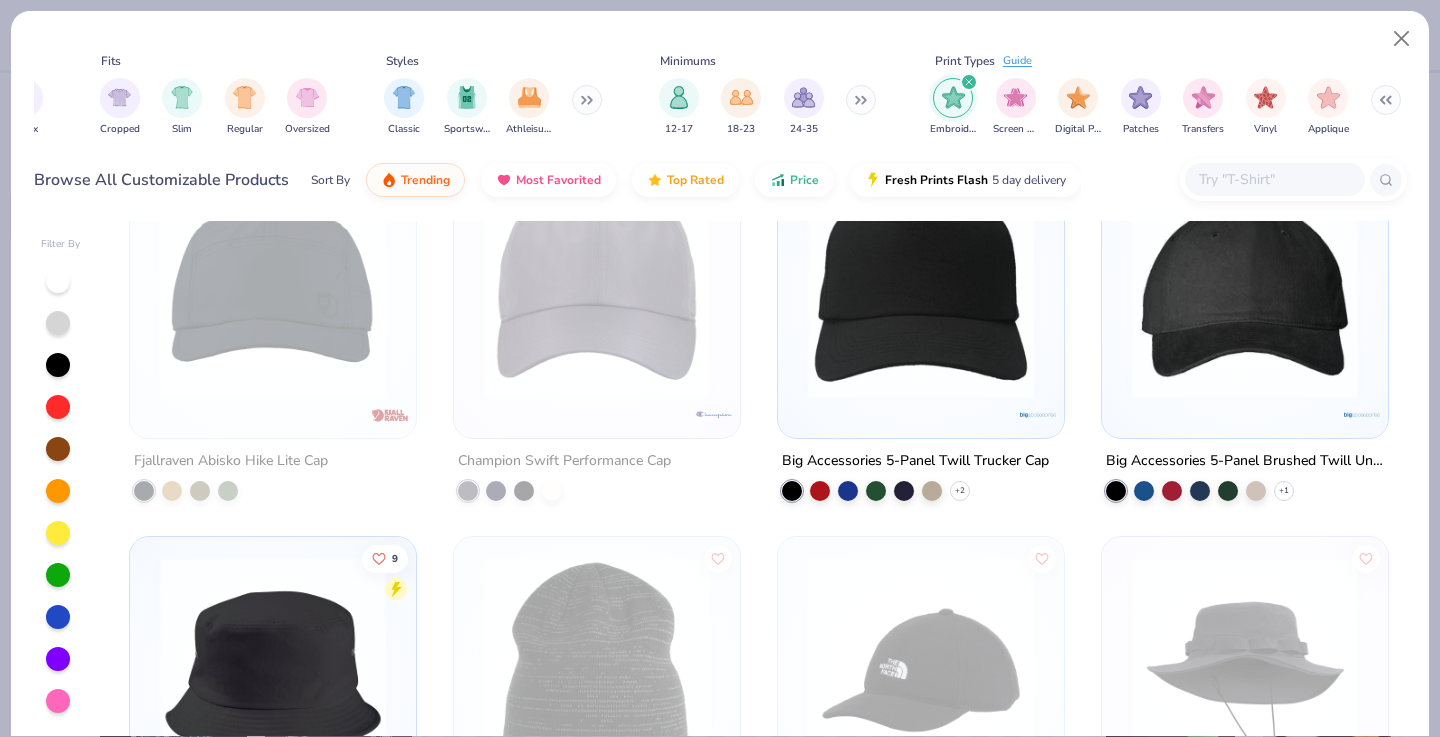 scroll, scrollTop: 2774, scrollLeft: 0, axis: vertical 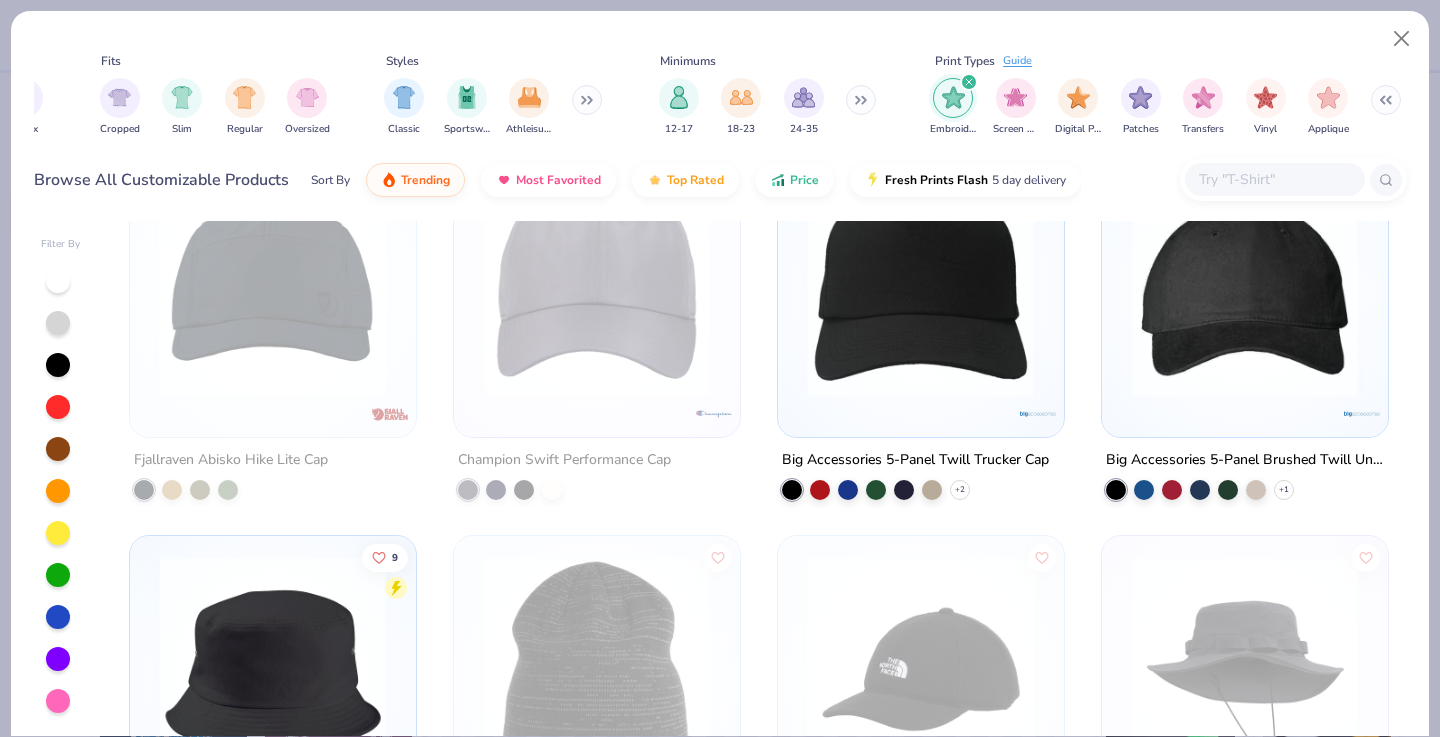 click at bounding box center (1245, 284) 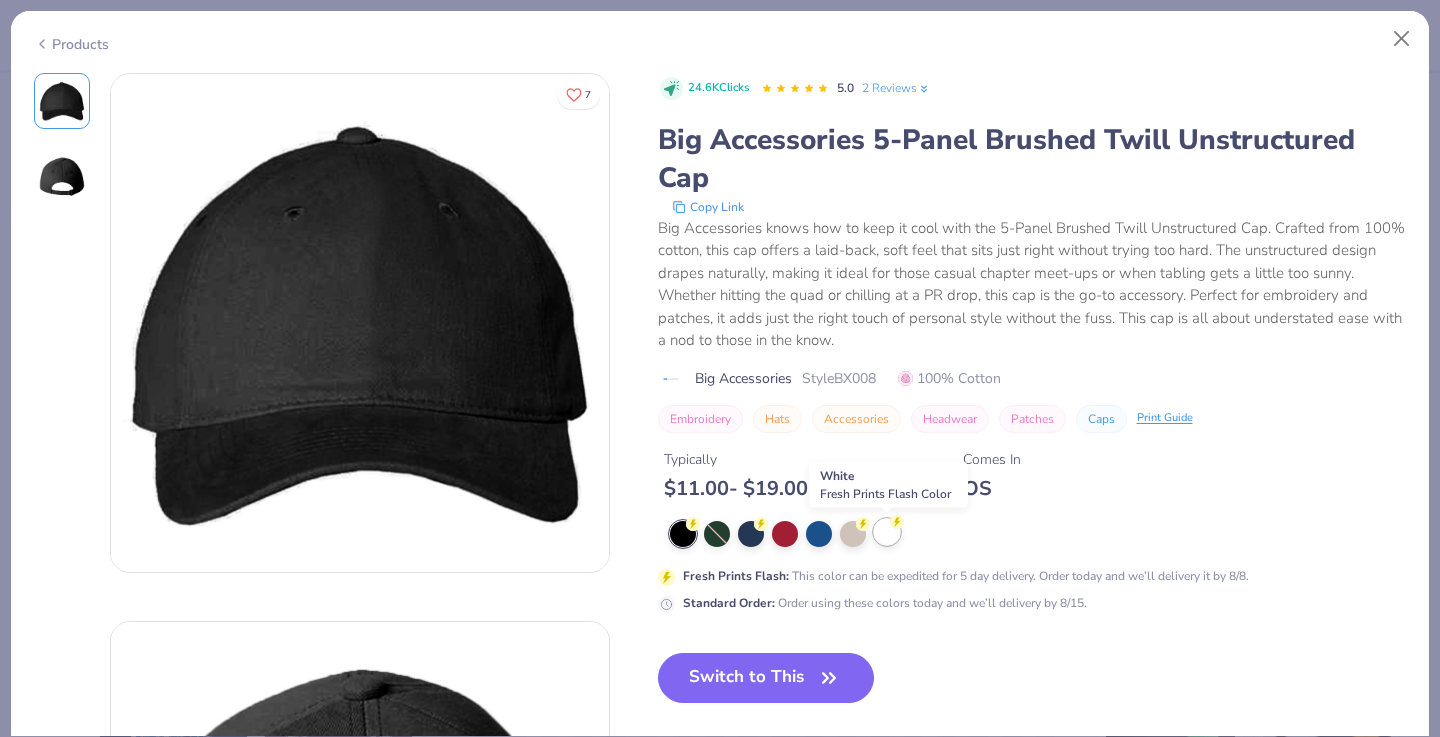 click 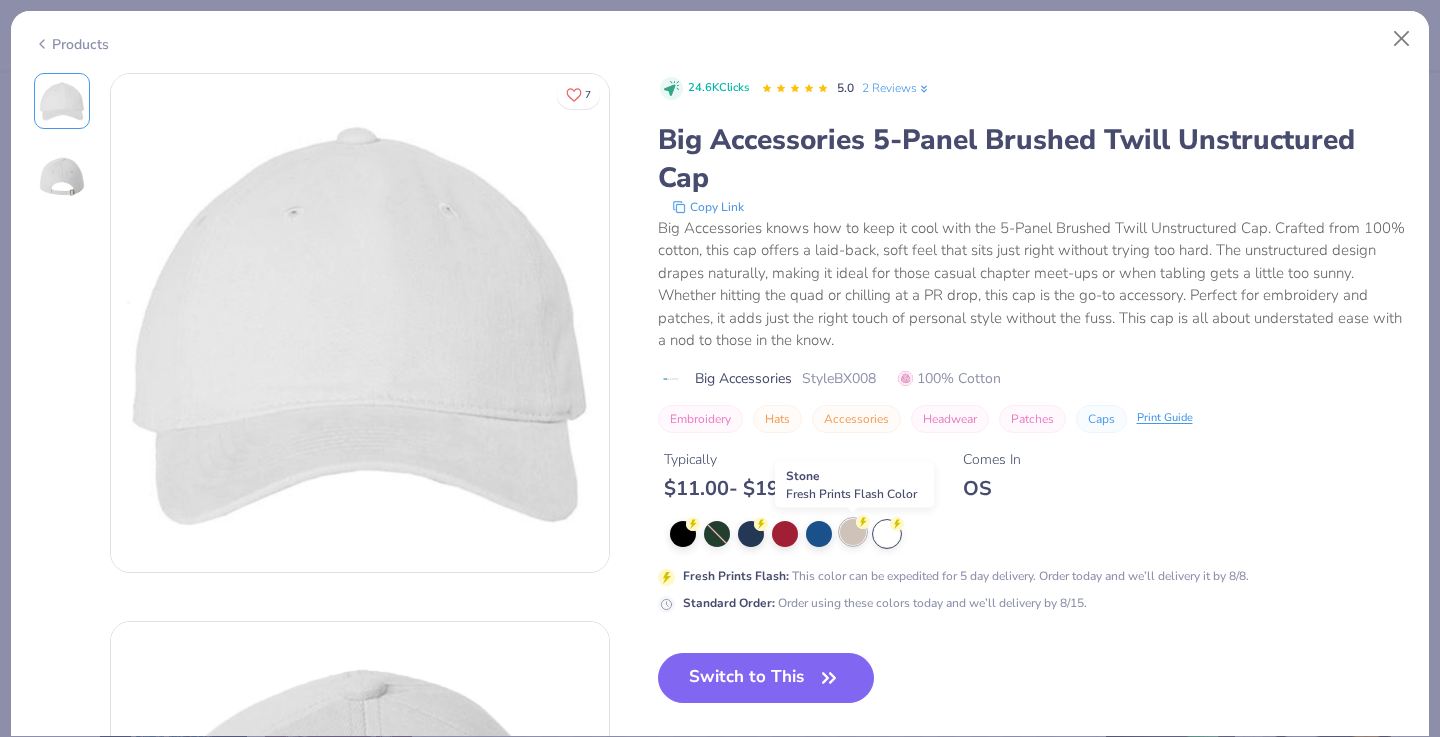 click at bounding box center (853, 532) 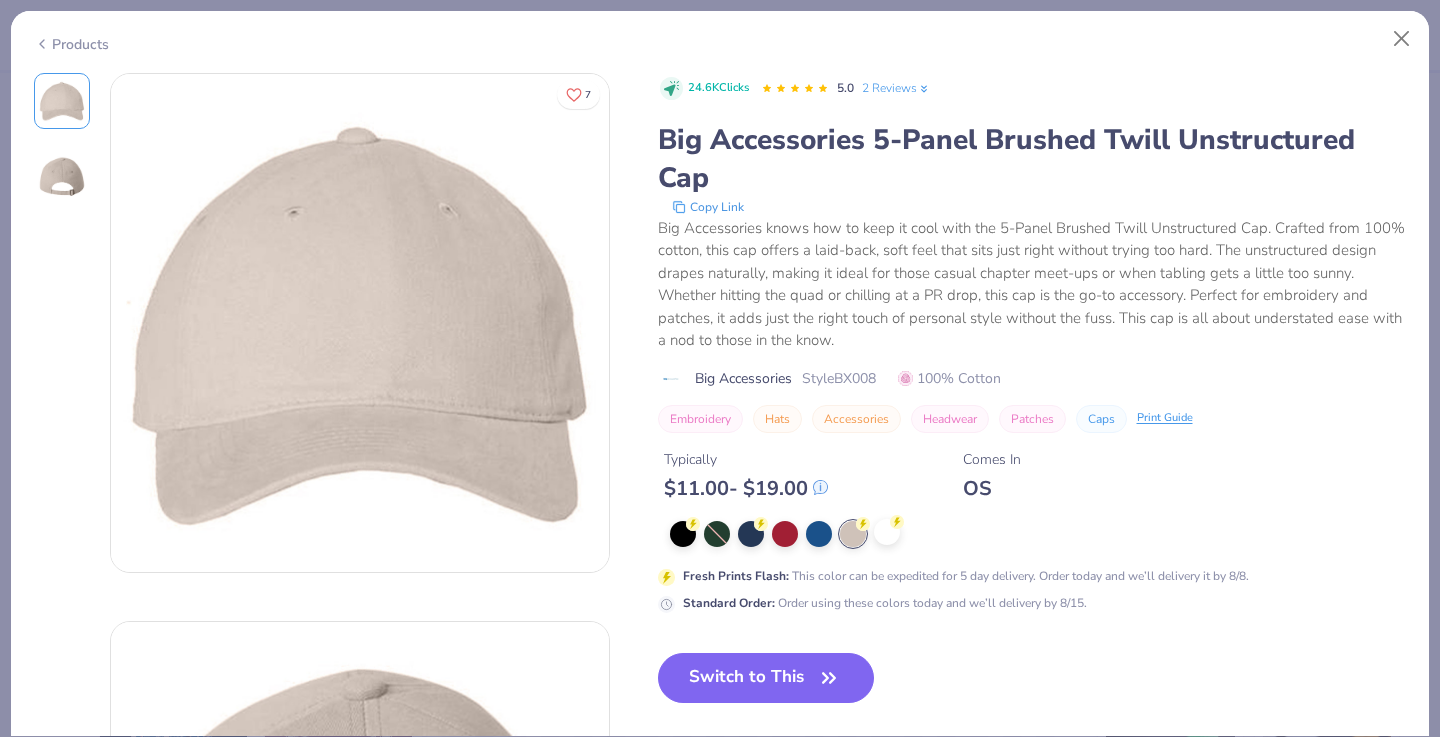 click at bounding box center (887, 532) 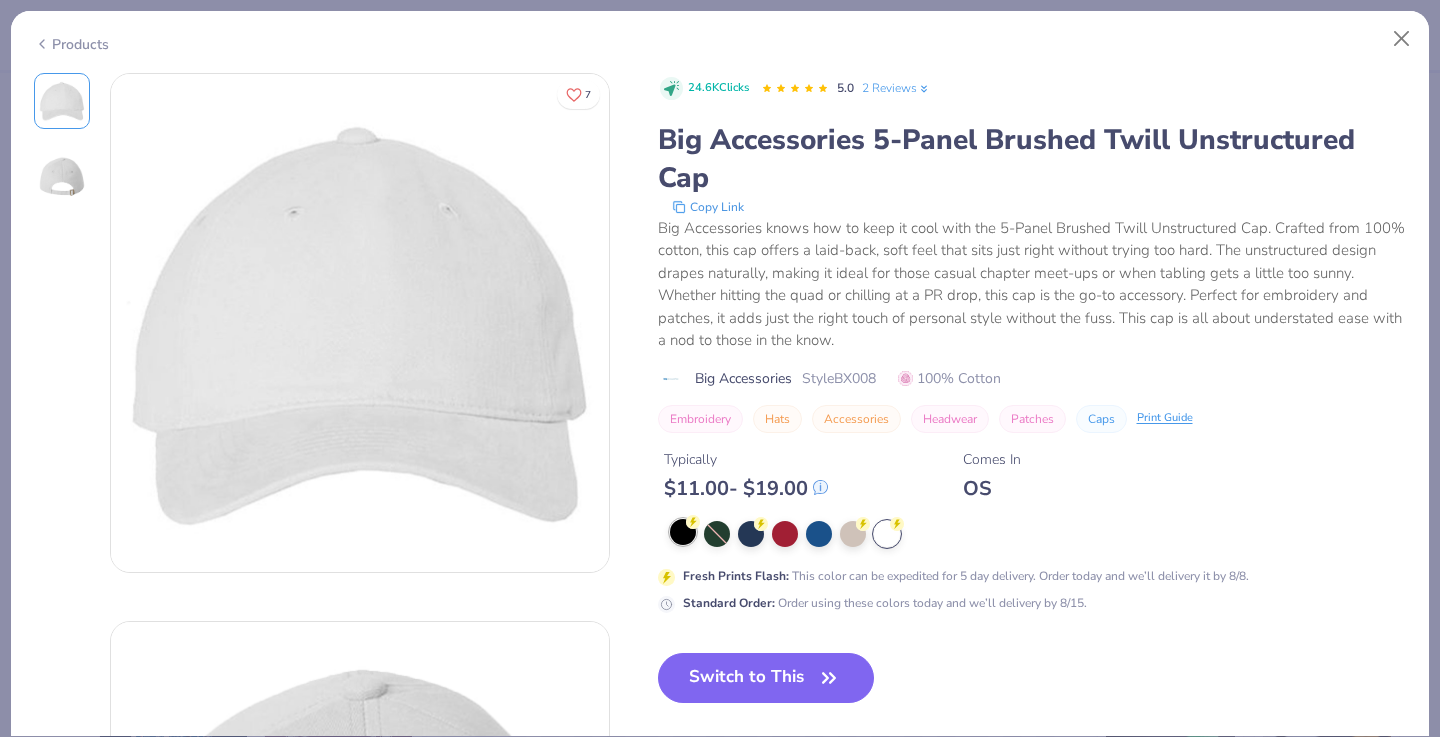 click at bounding box center [683, 532] 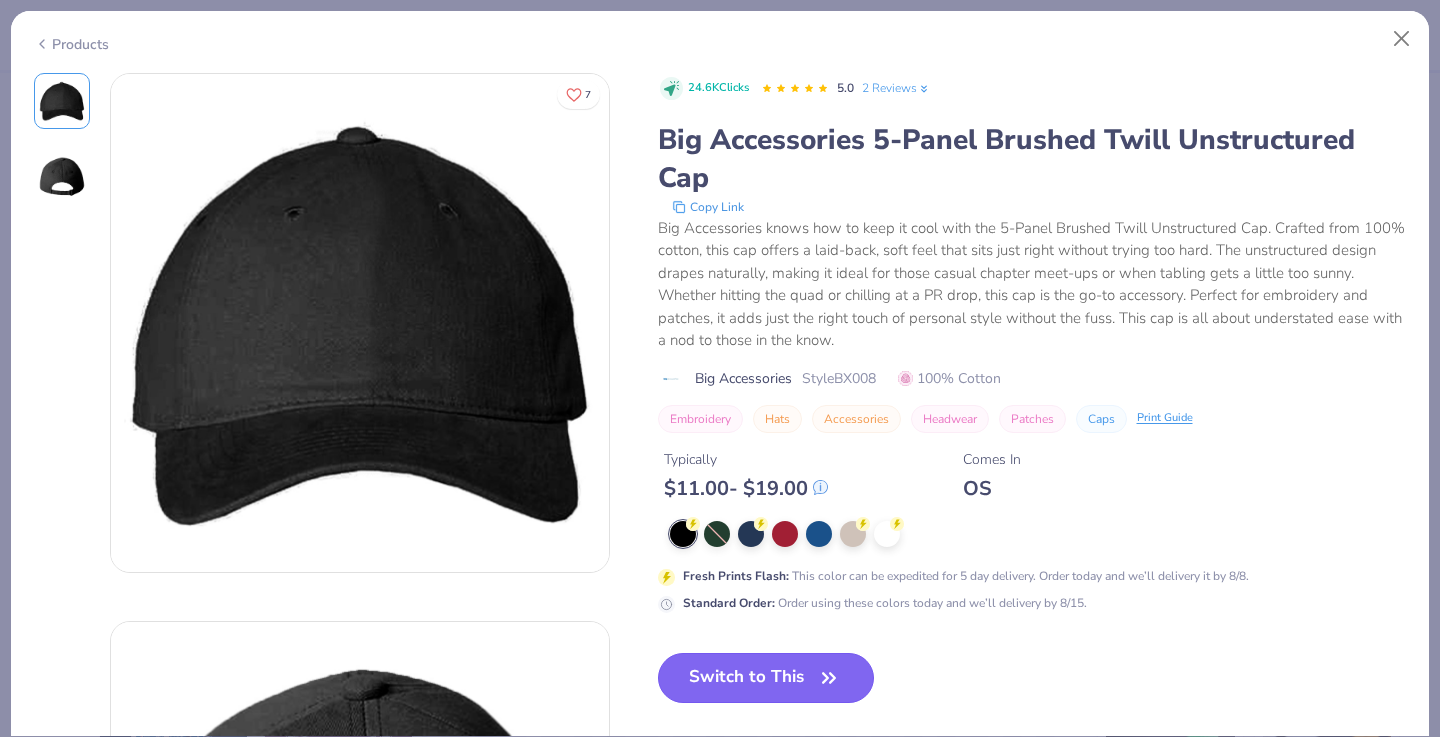 click on "Switch to This" at bounding box center (766, 678) 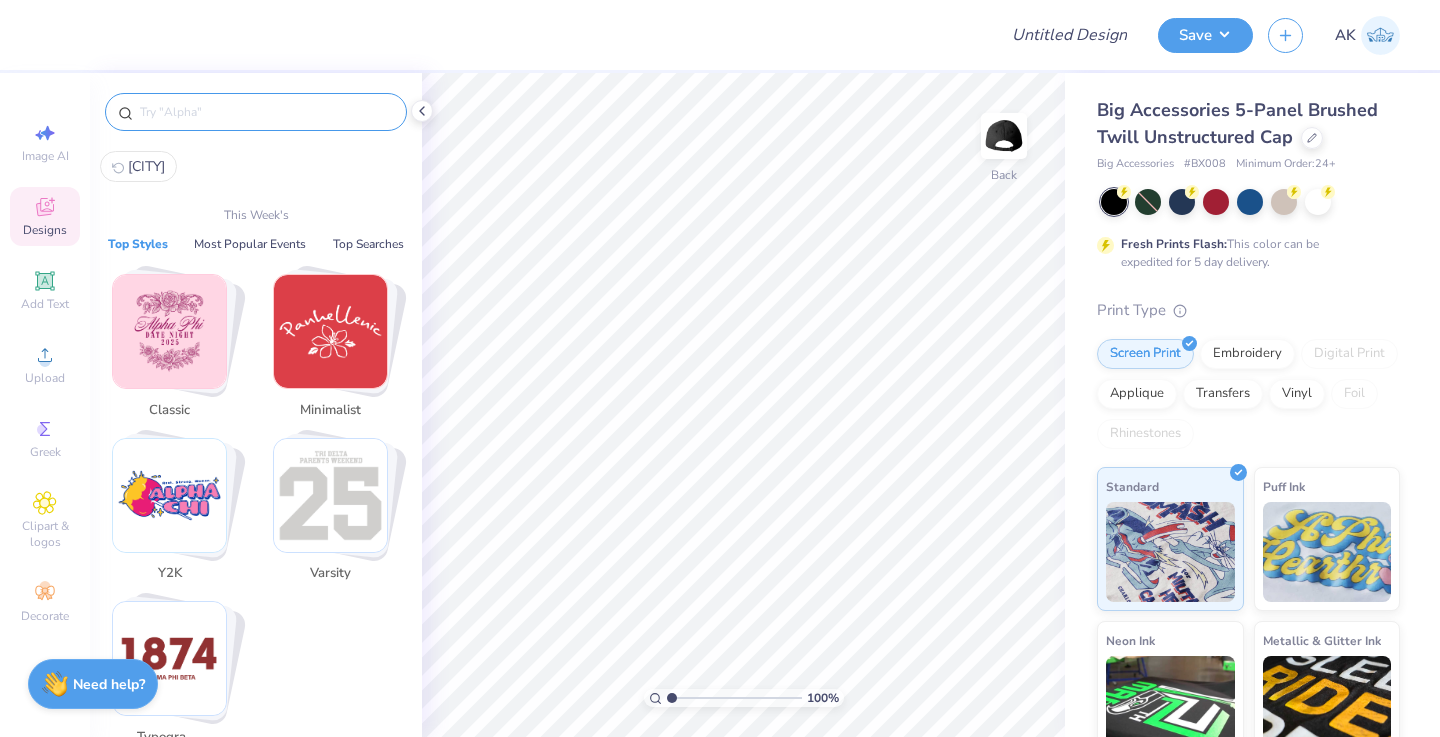 click at bounding box center (266, 112) 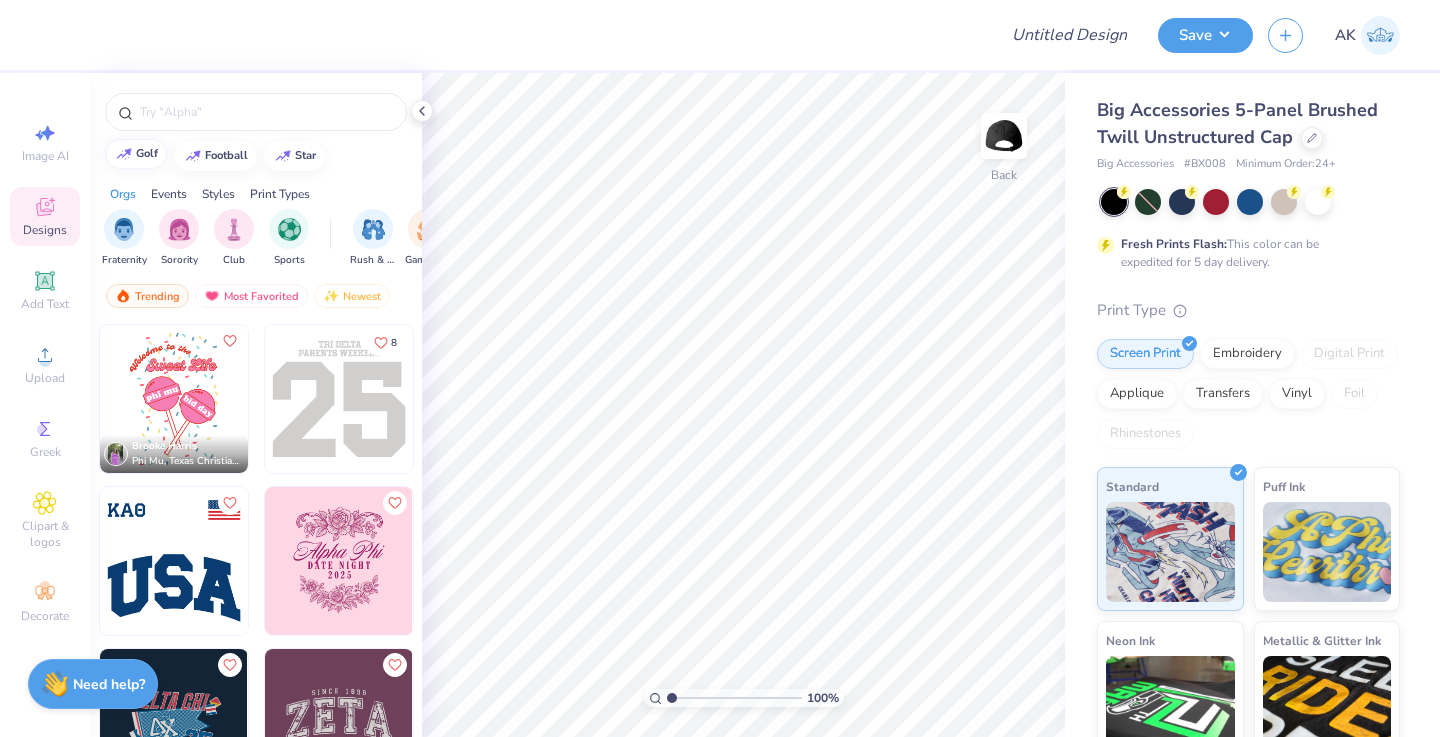 click at bounding box center [124, 154] 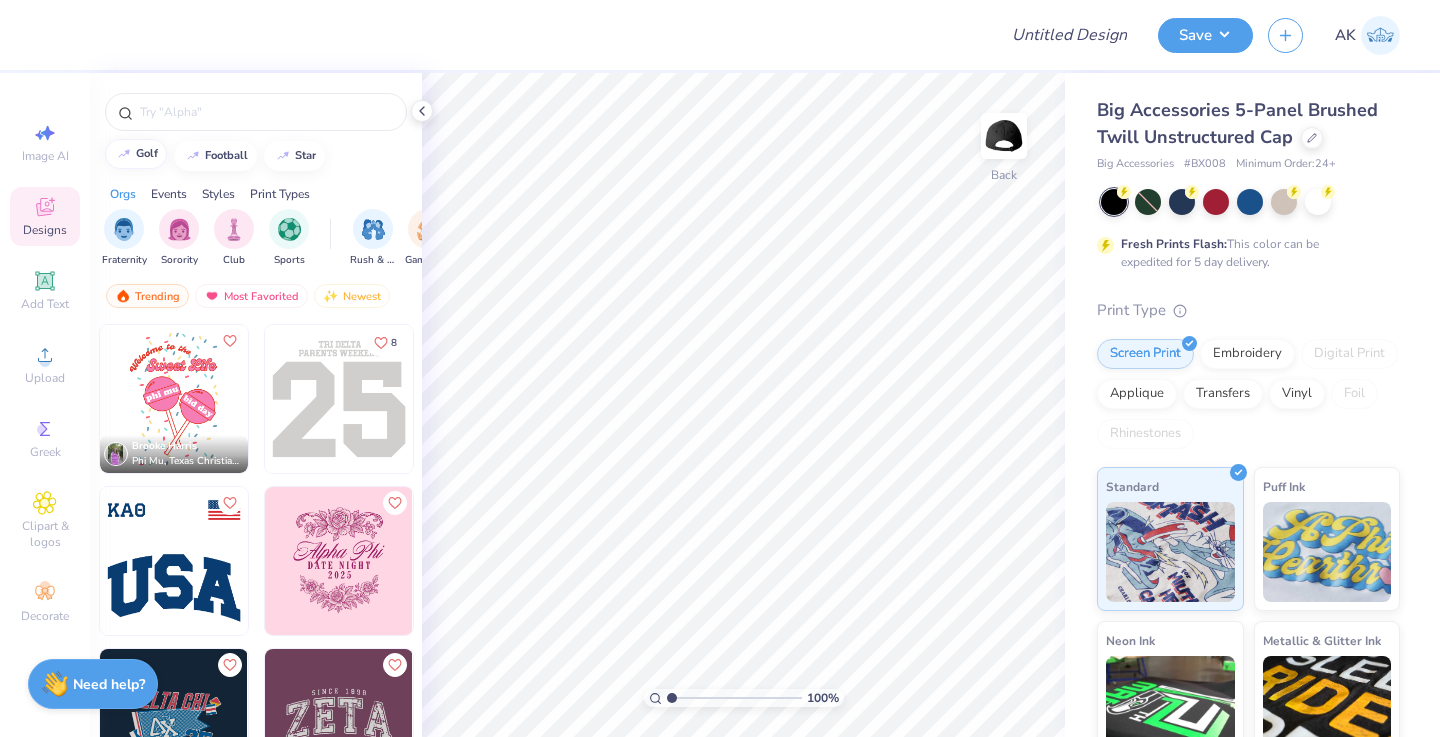 type on "golf" 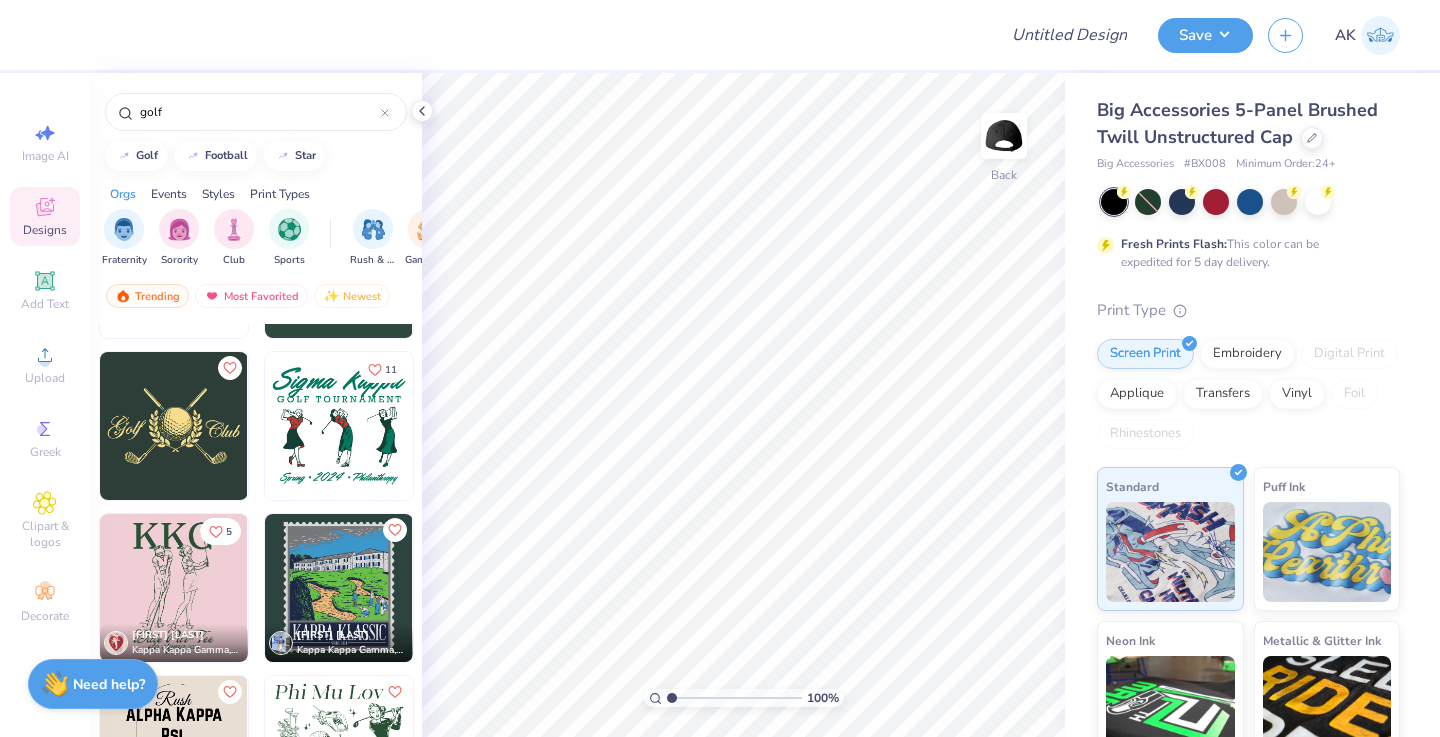 scroll, scrollTop: 2080, scrollLeft: 0, axis: vertical 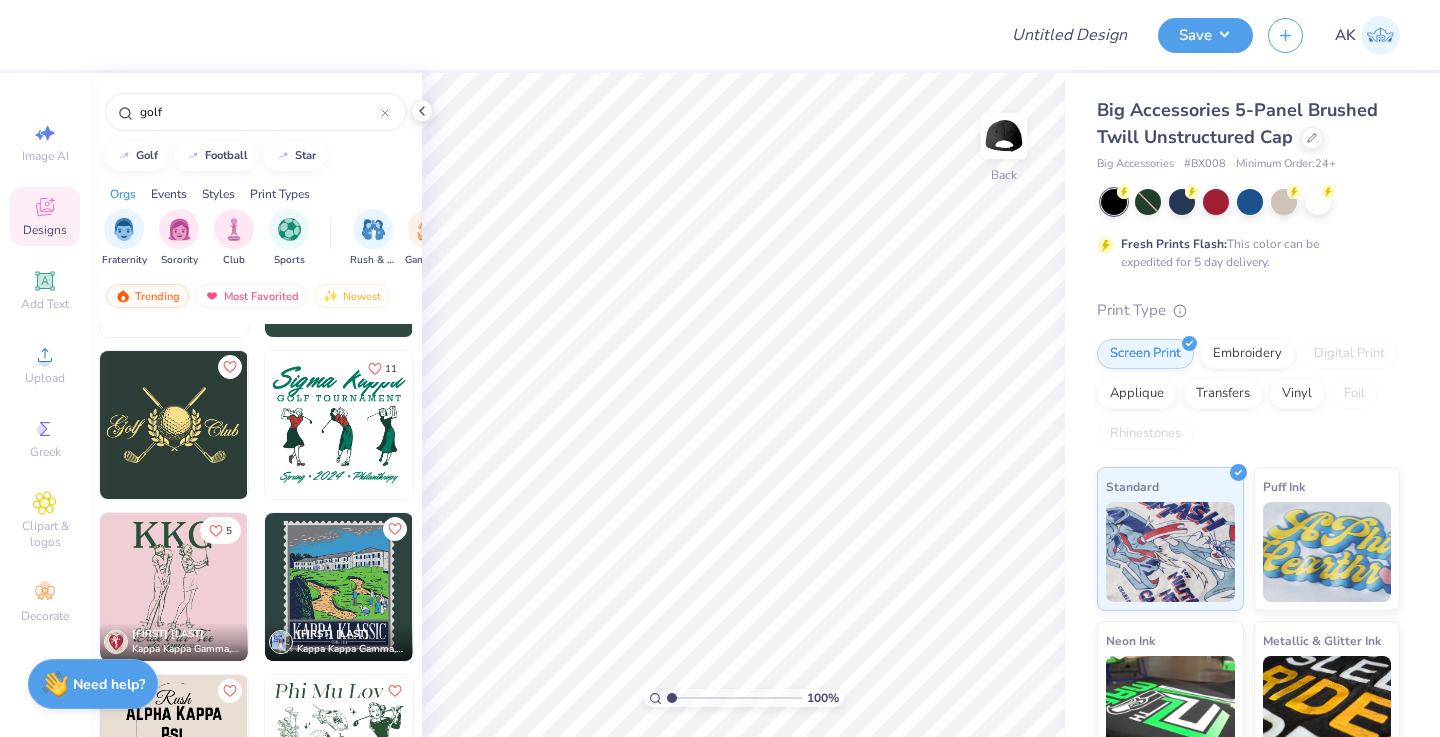 click at bounding box center [25, 425] 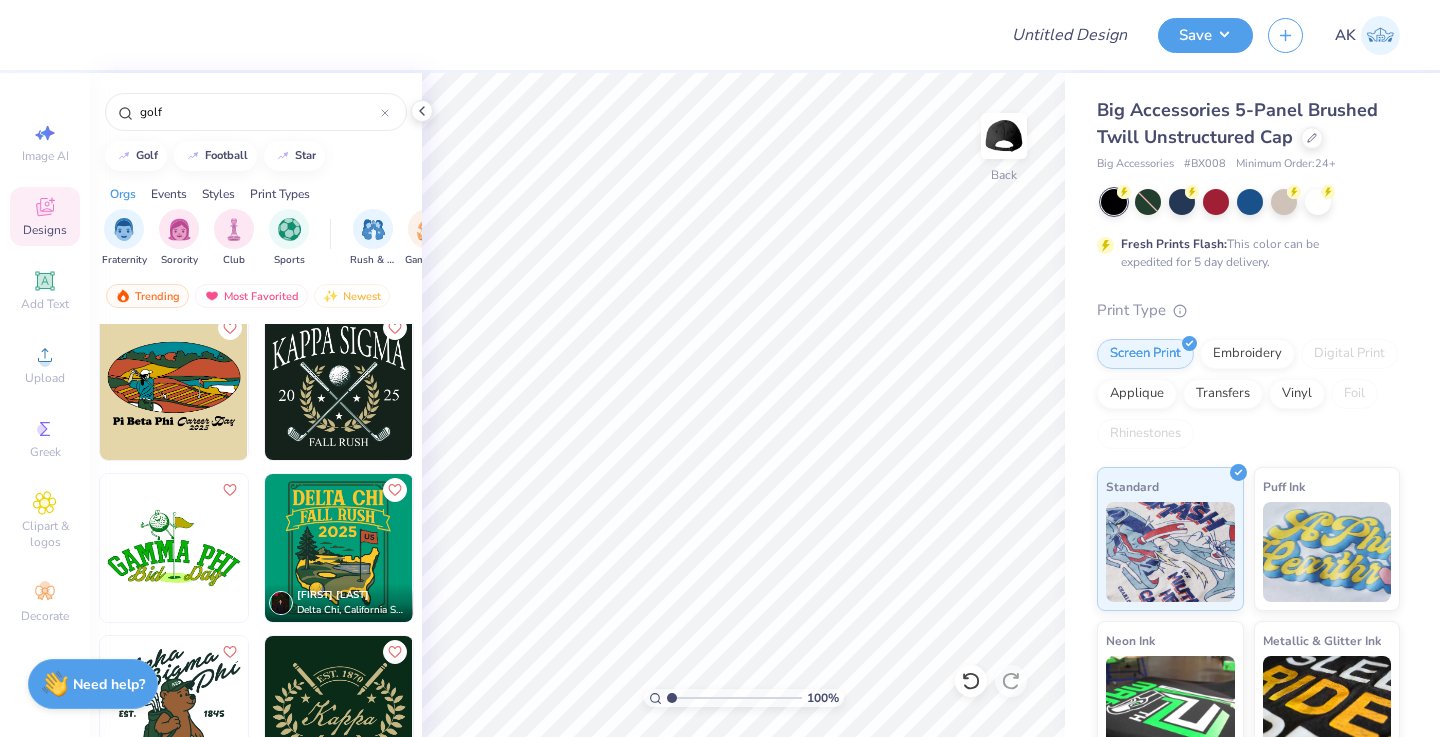 scroll, scrollTop: 0, scrollLeft: 0, axis: both 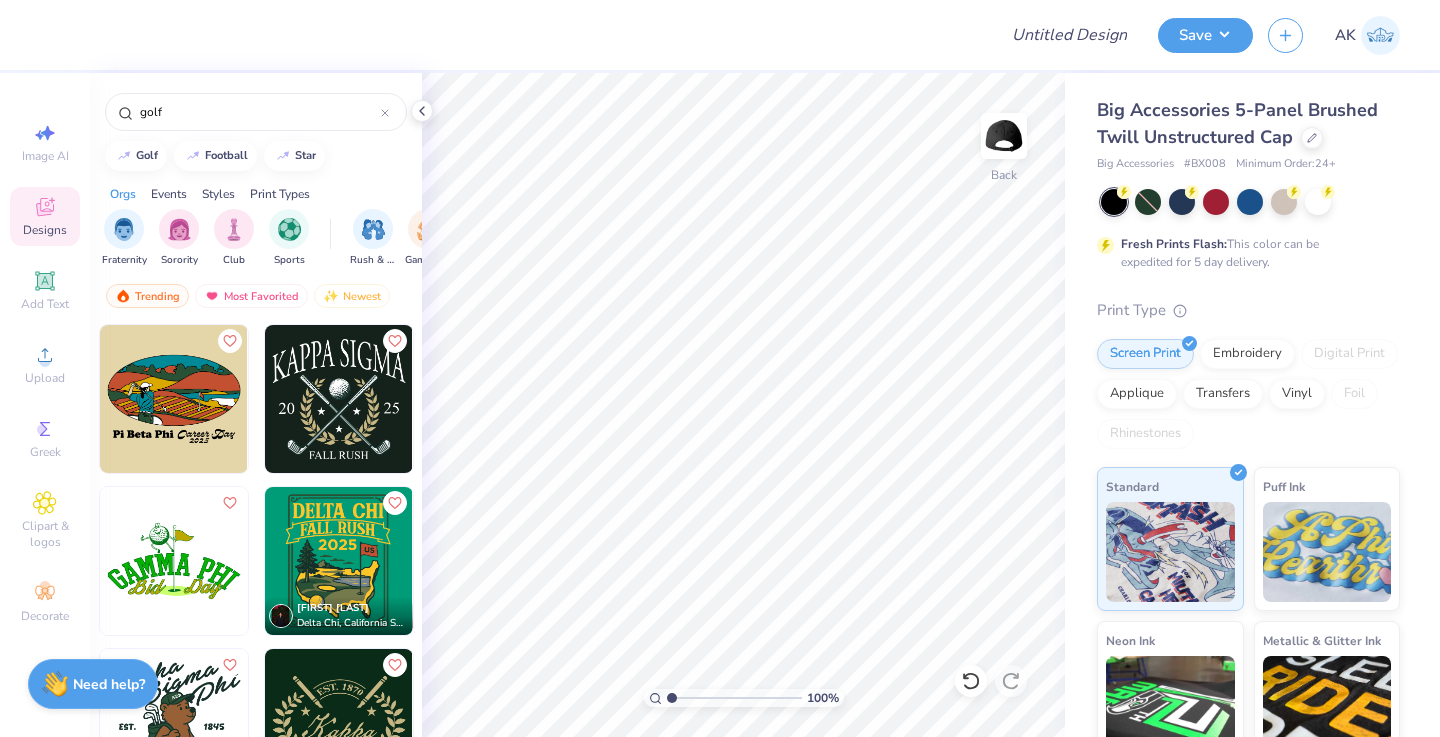 click at bounding box center [174, 561] 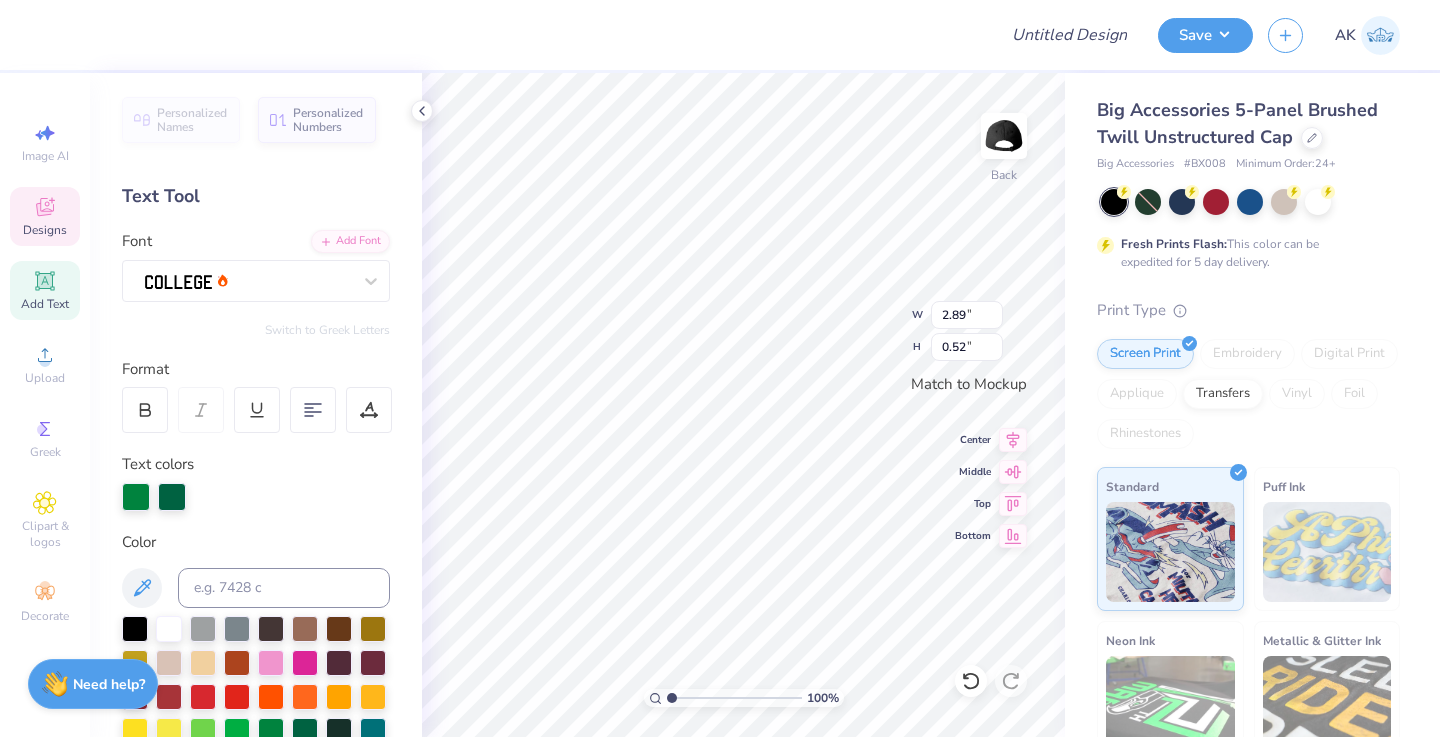 scroll, scrollTop: 0, scrollLeft: 4, axis: horizontal 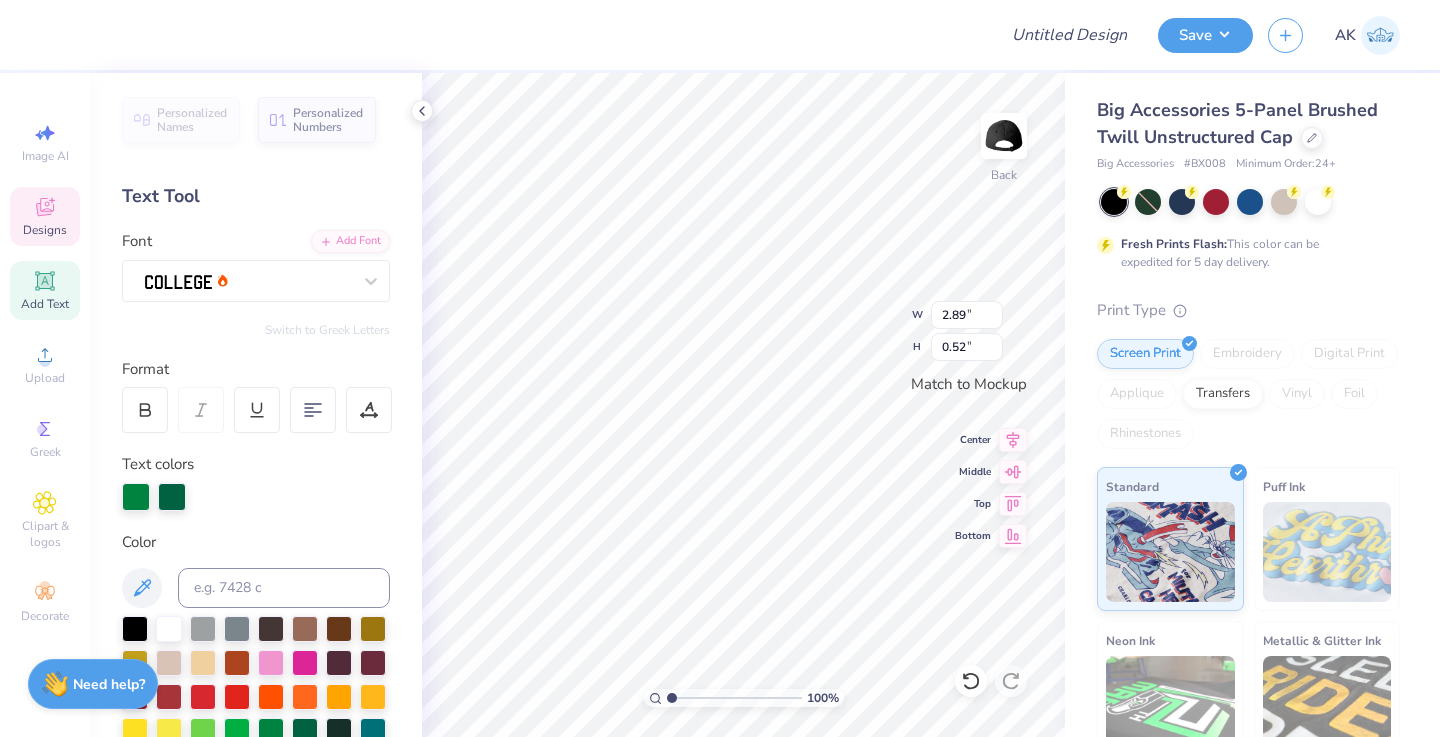 type on "GOLF CLUB" 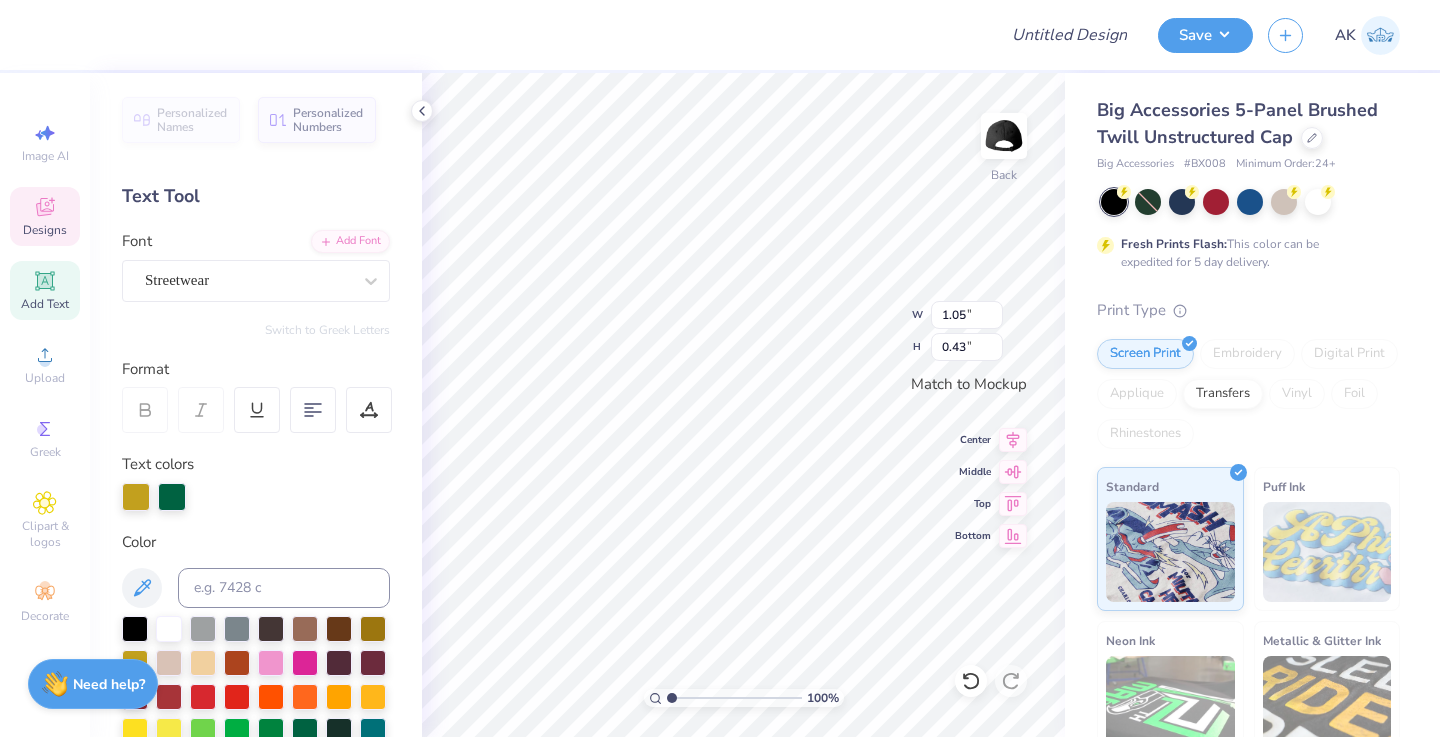 type on "1.05" 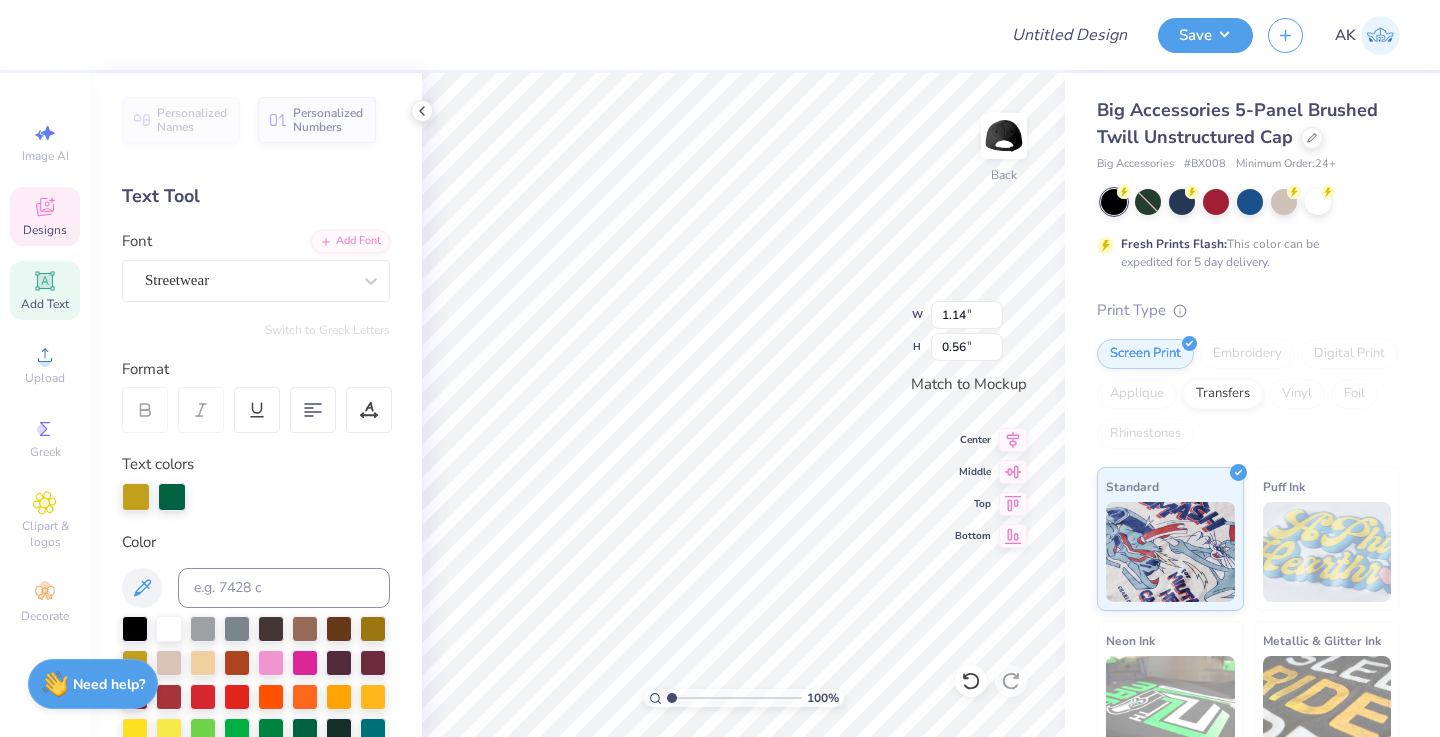 type on "2025" 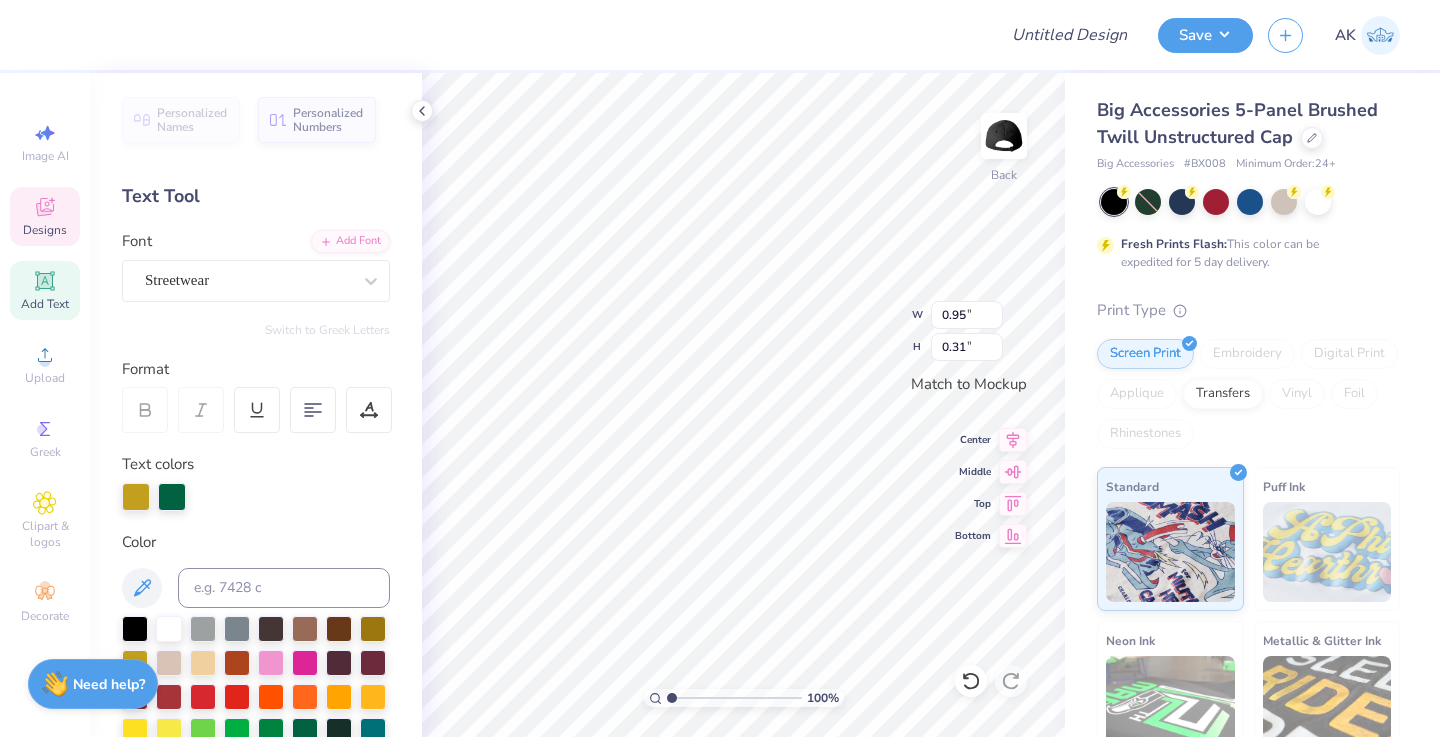 type on "0.95" 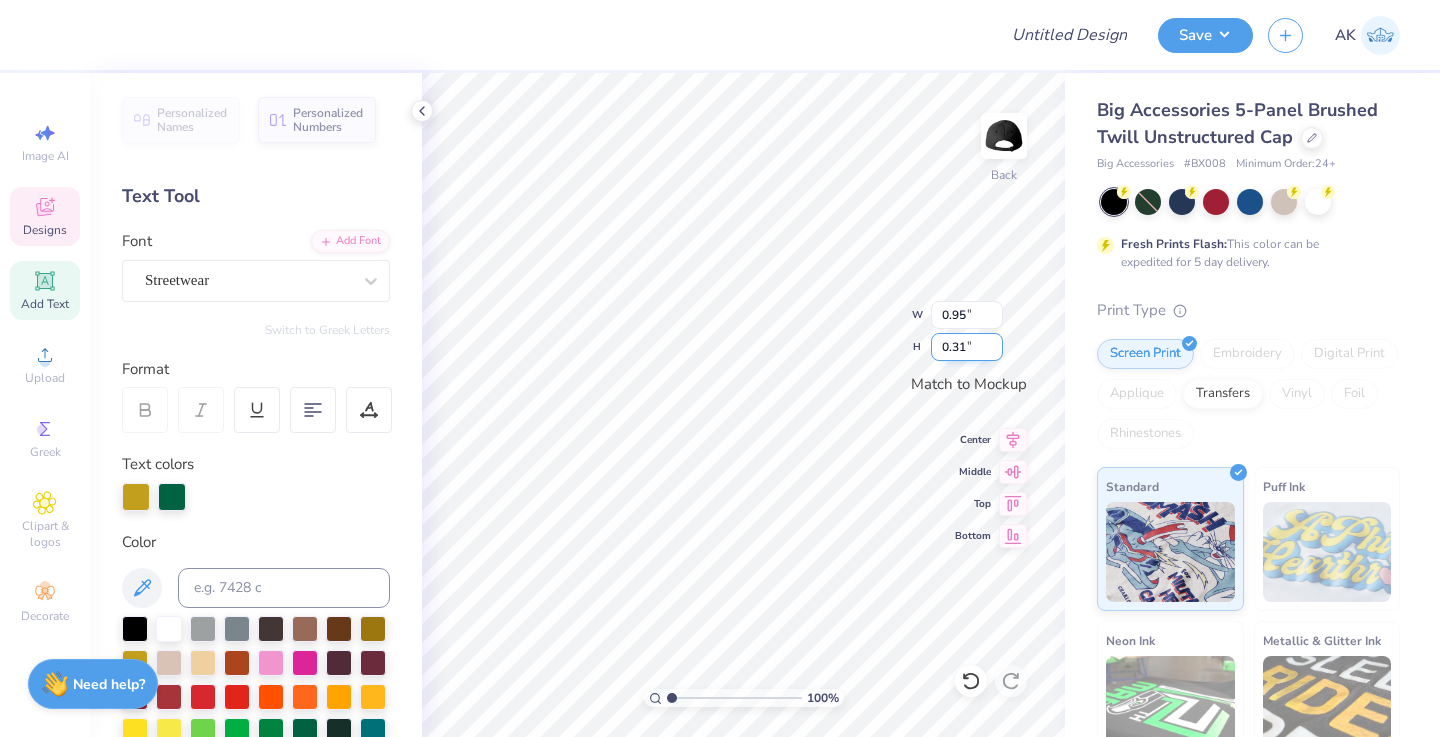 type on "0.87" 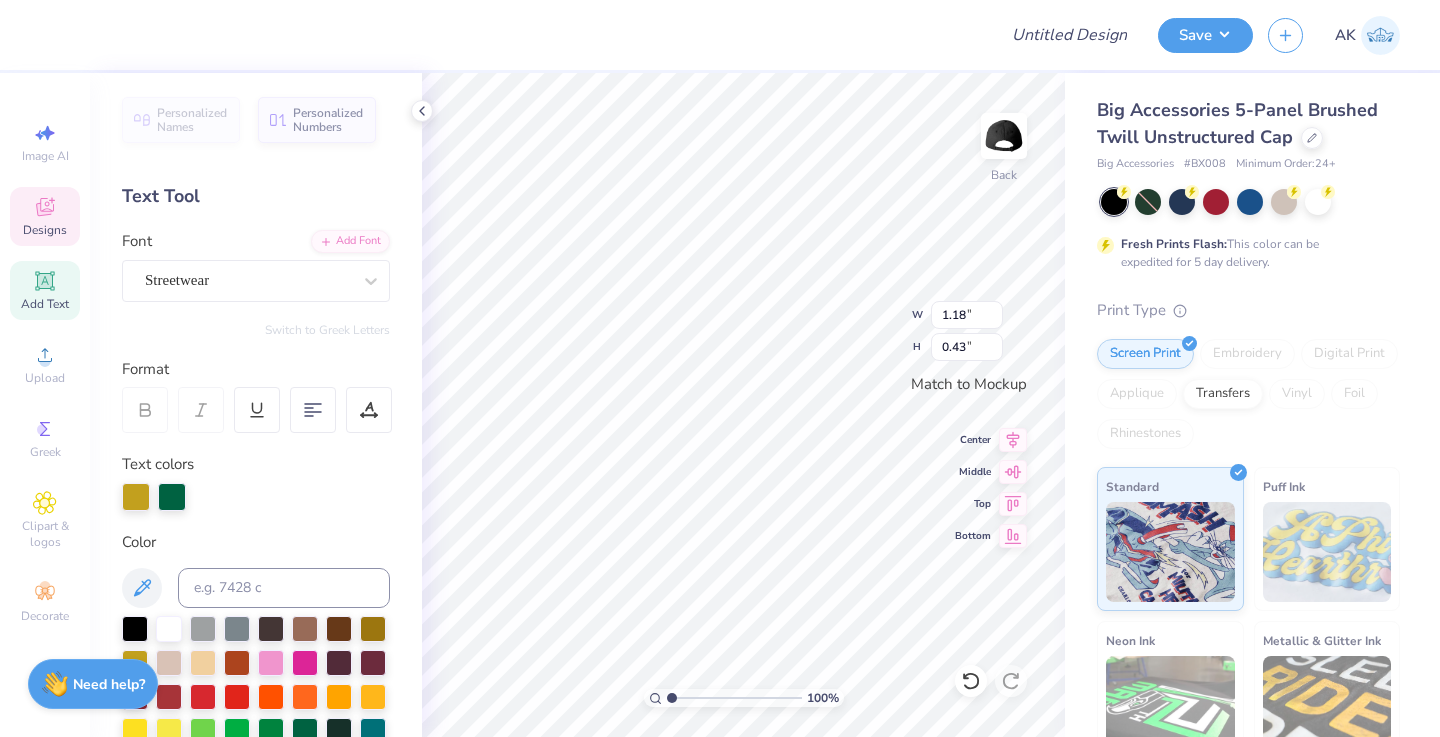 type on "0.89" 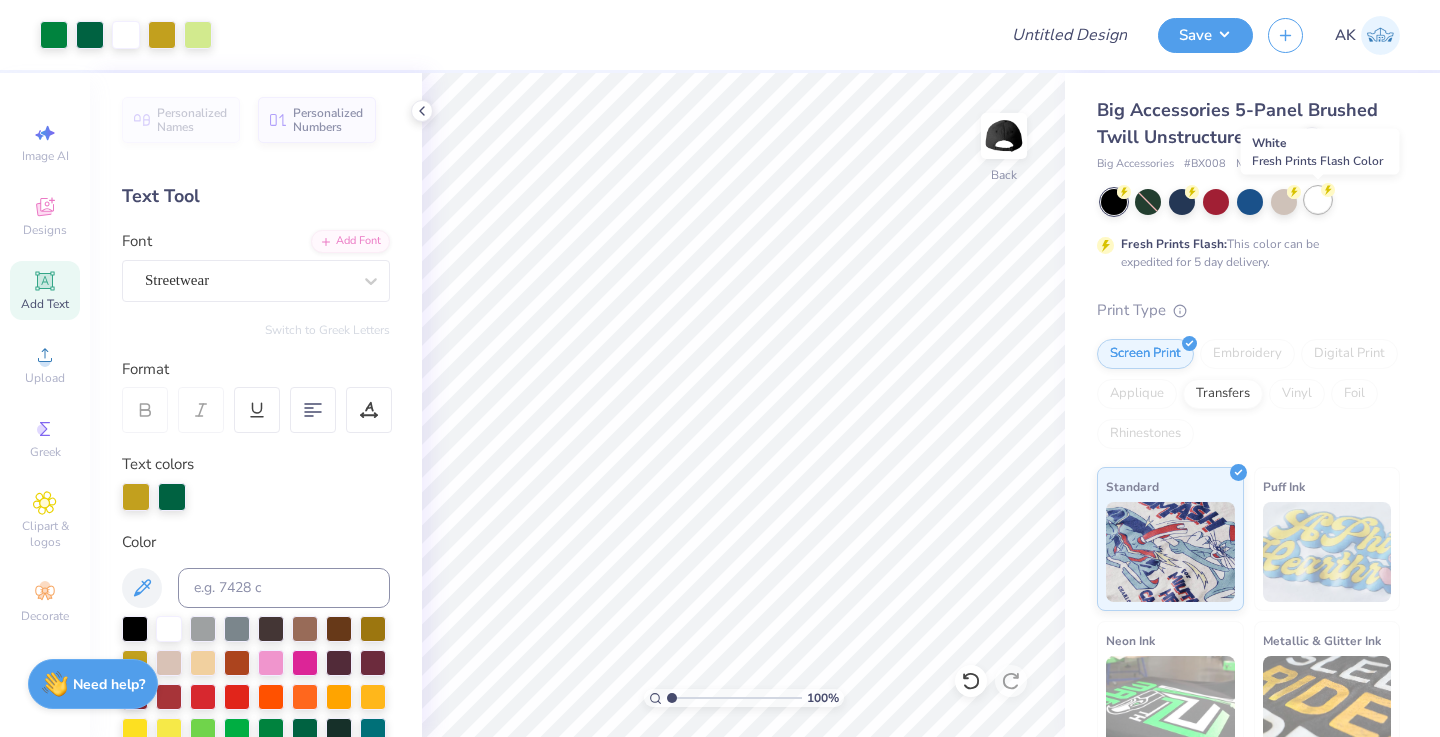click at bounding box center [1318, 200] 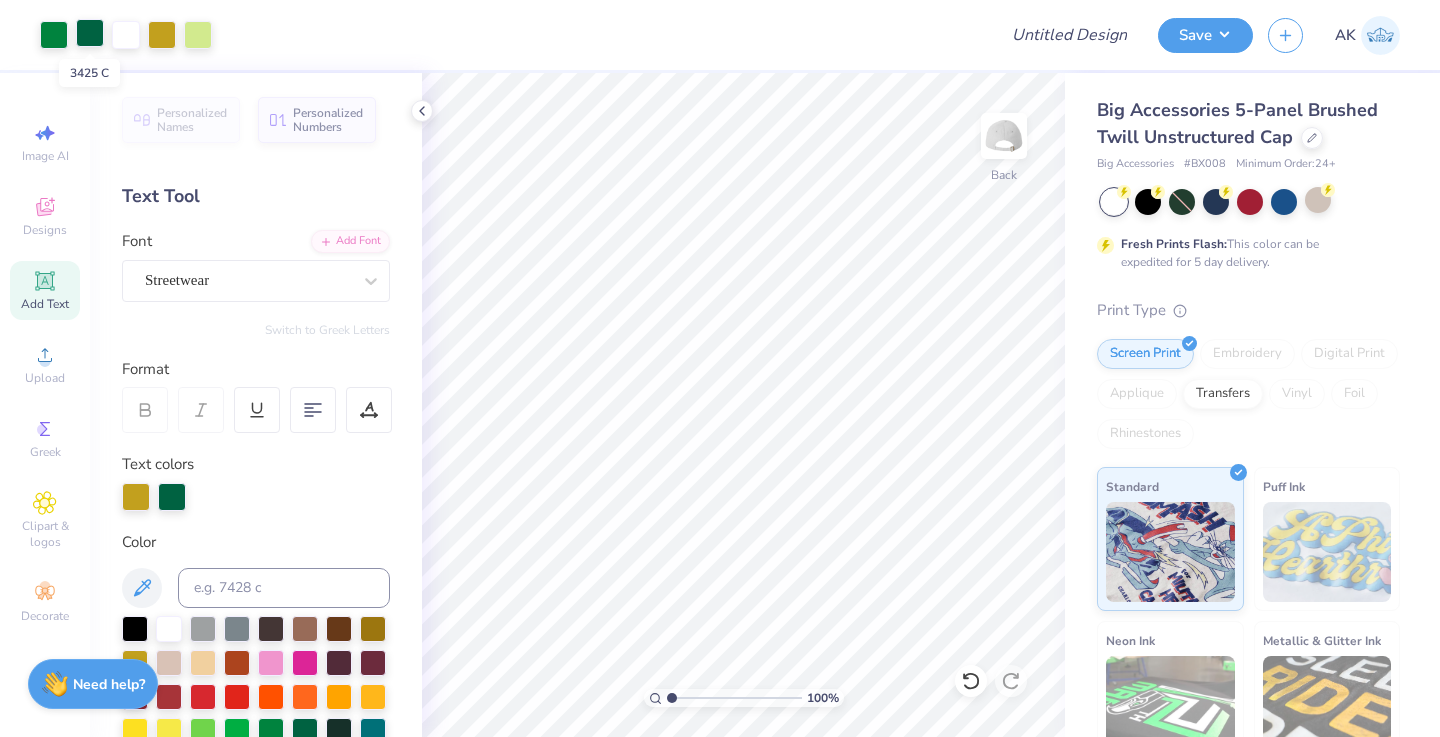 click at bounding box center (90, 33) 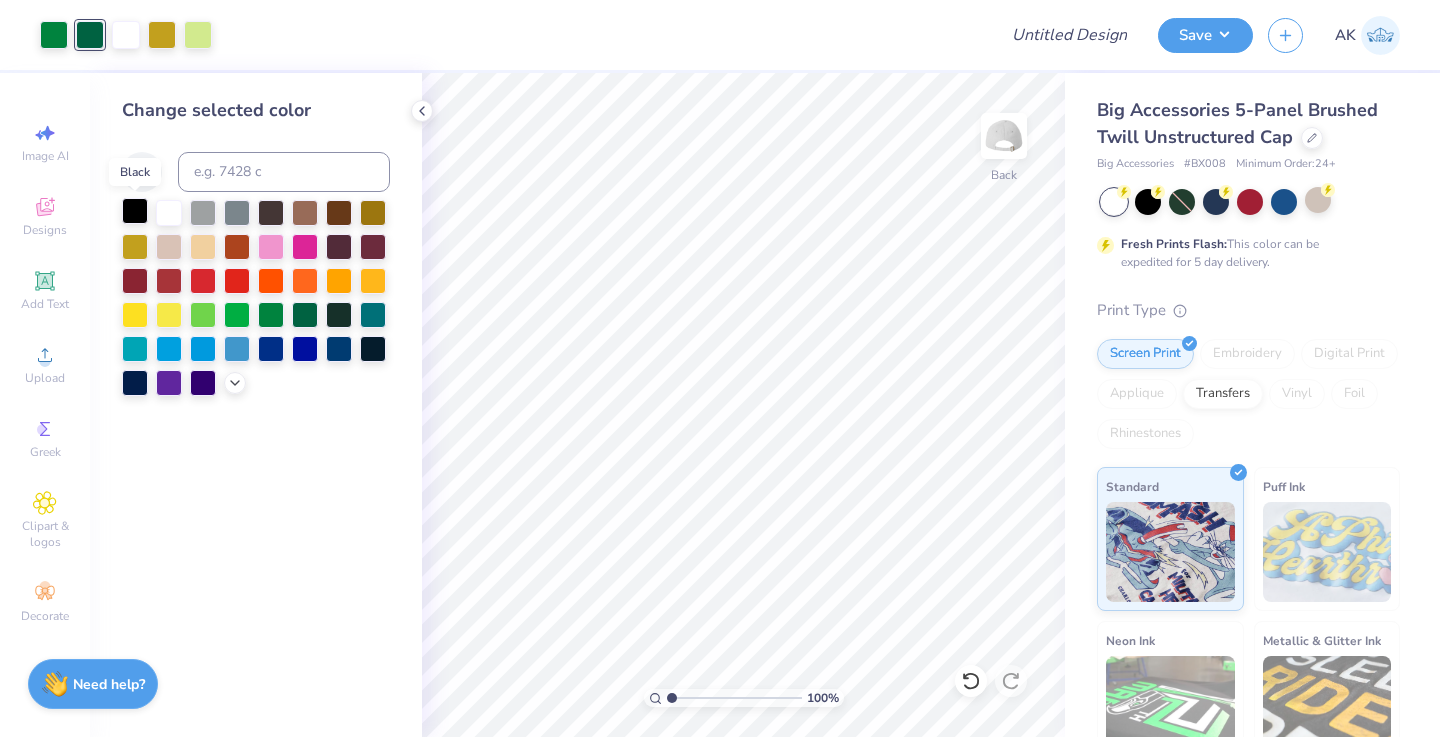 click at bounding box center [135, 211] 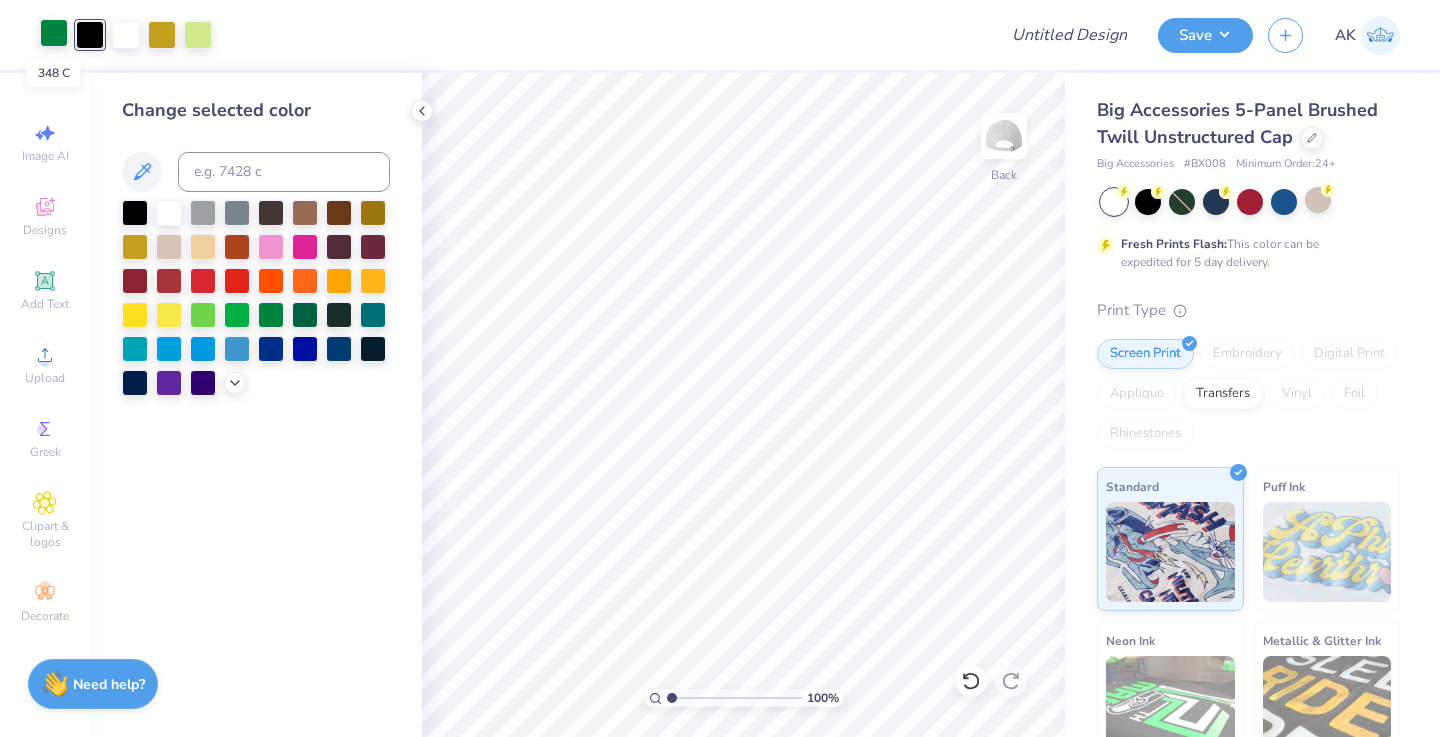 click at bounding box center [54, 33] 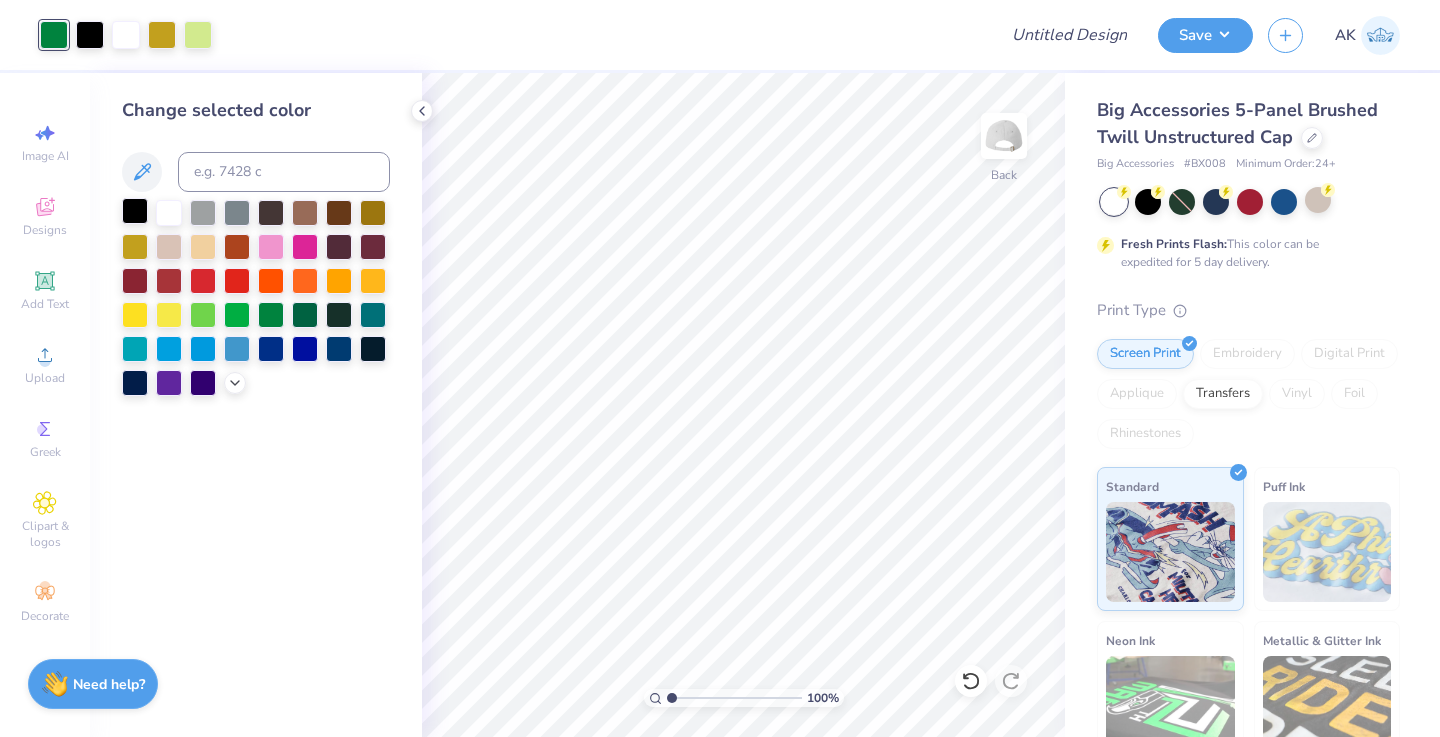 click at bounding box center [135, 211] 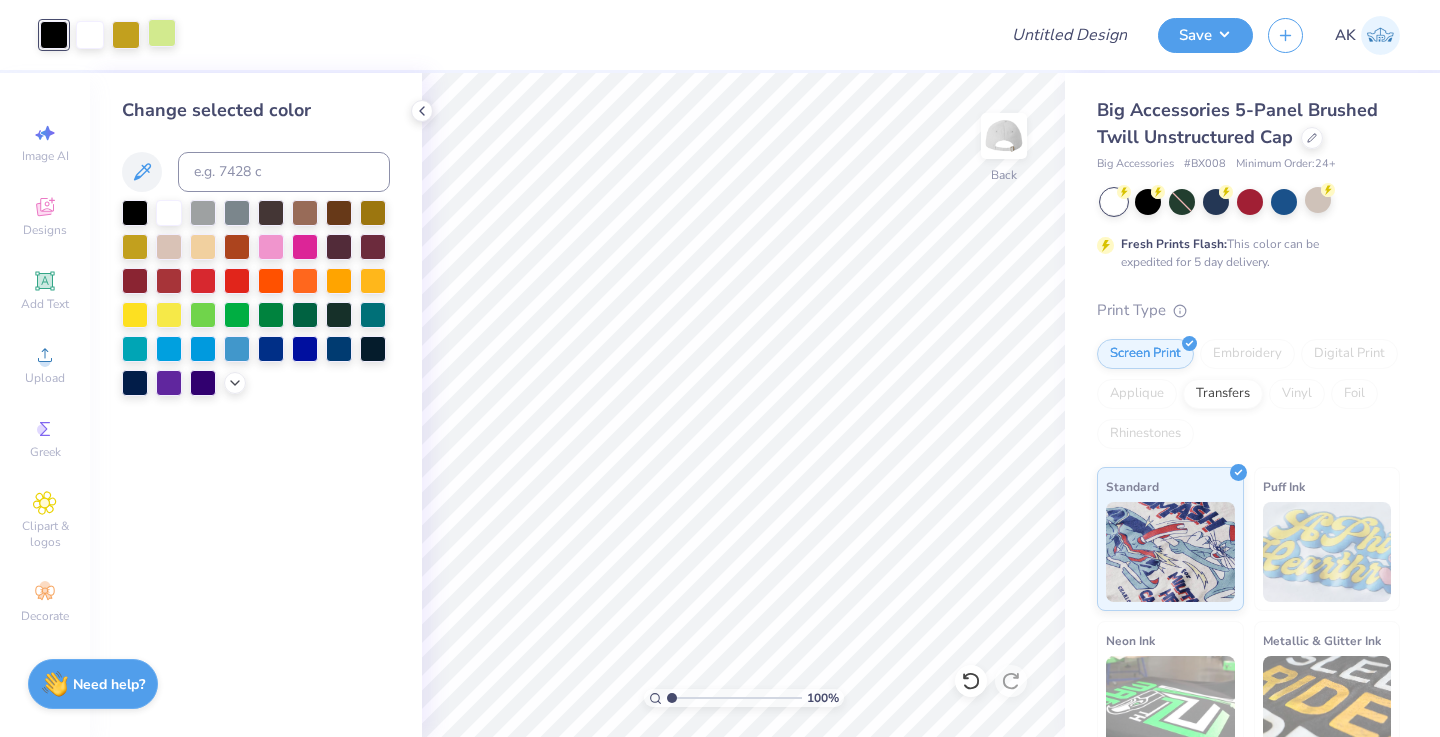 click at bounding box center (162, 33) 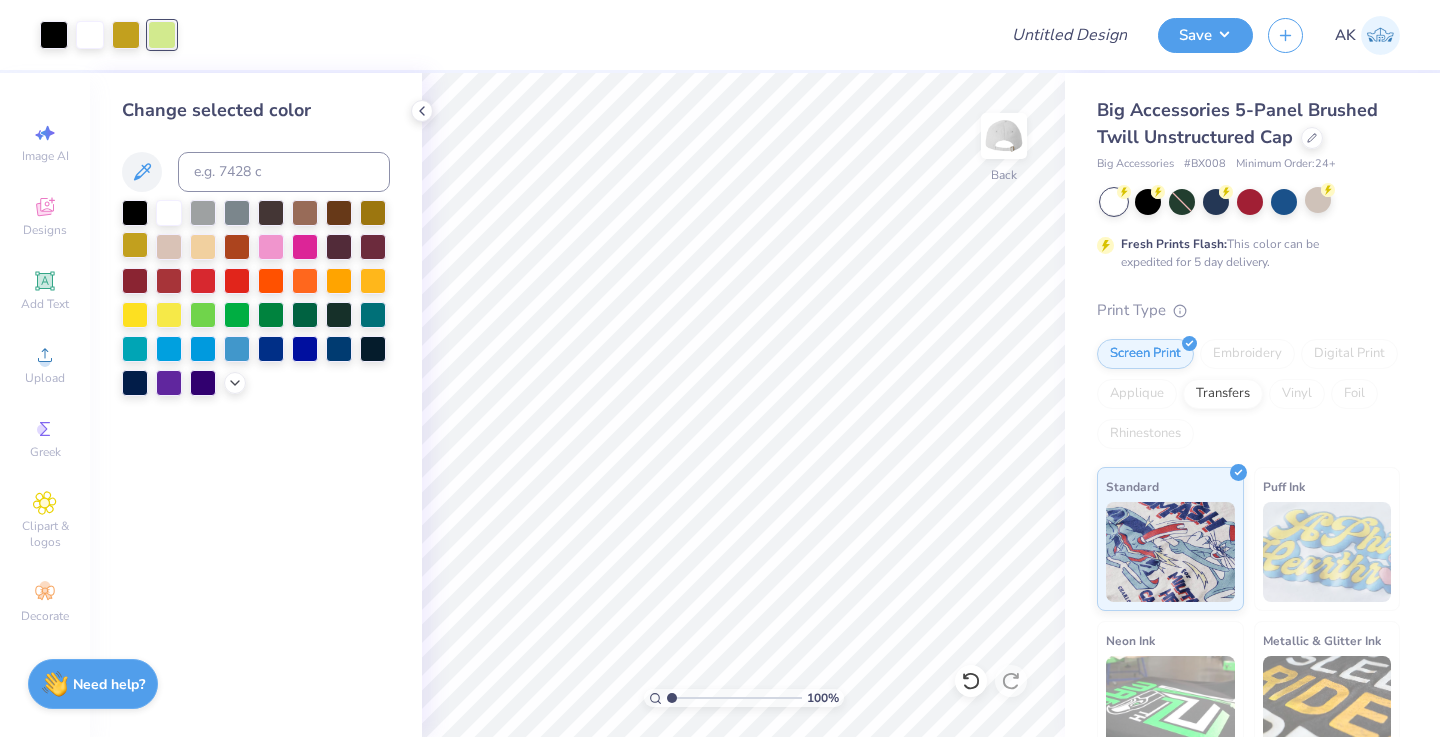 click at bounding box center (135, 245) 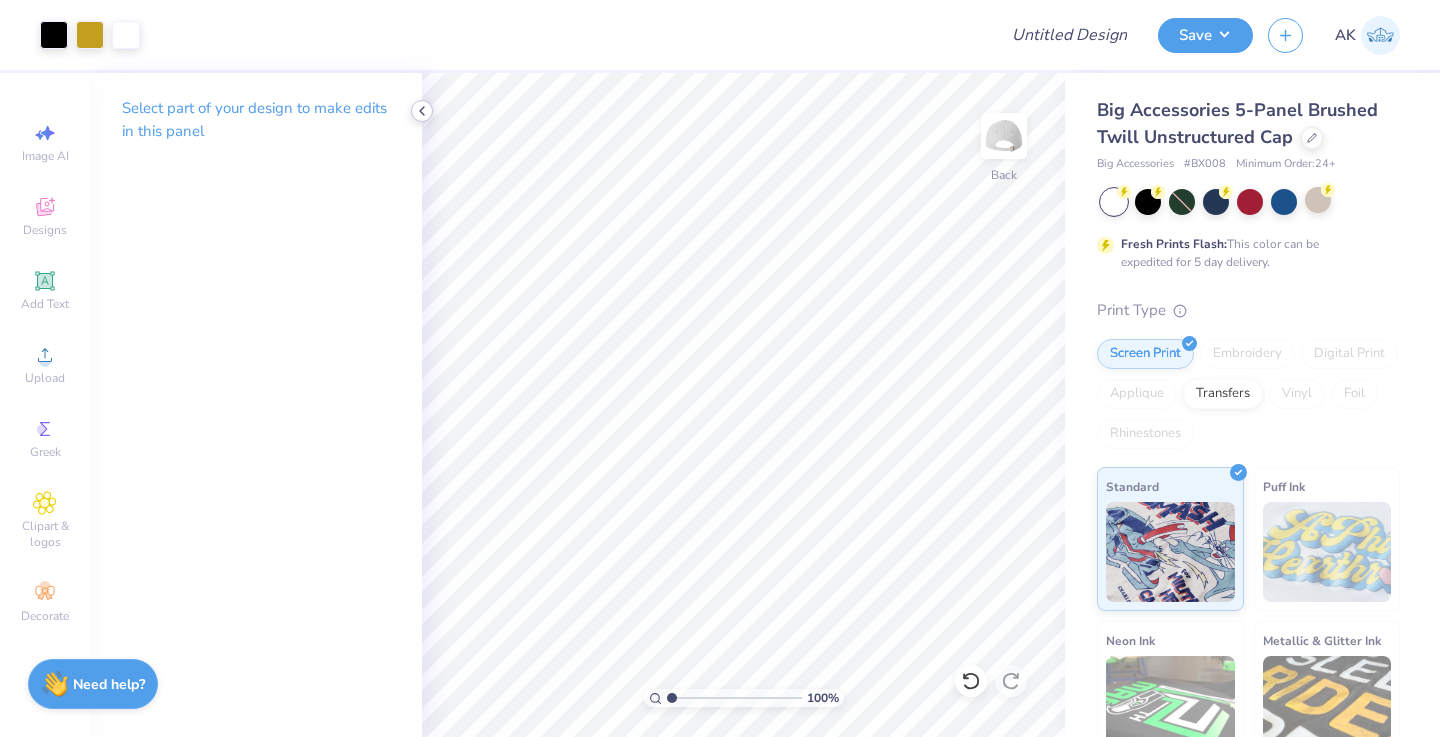 click 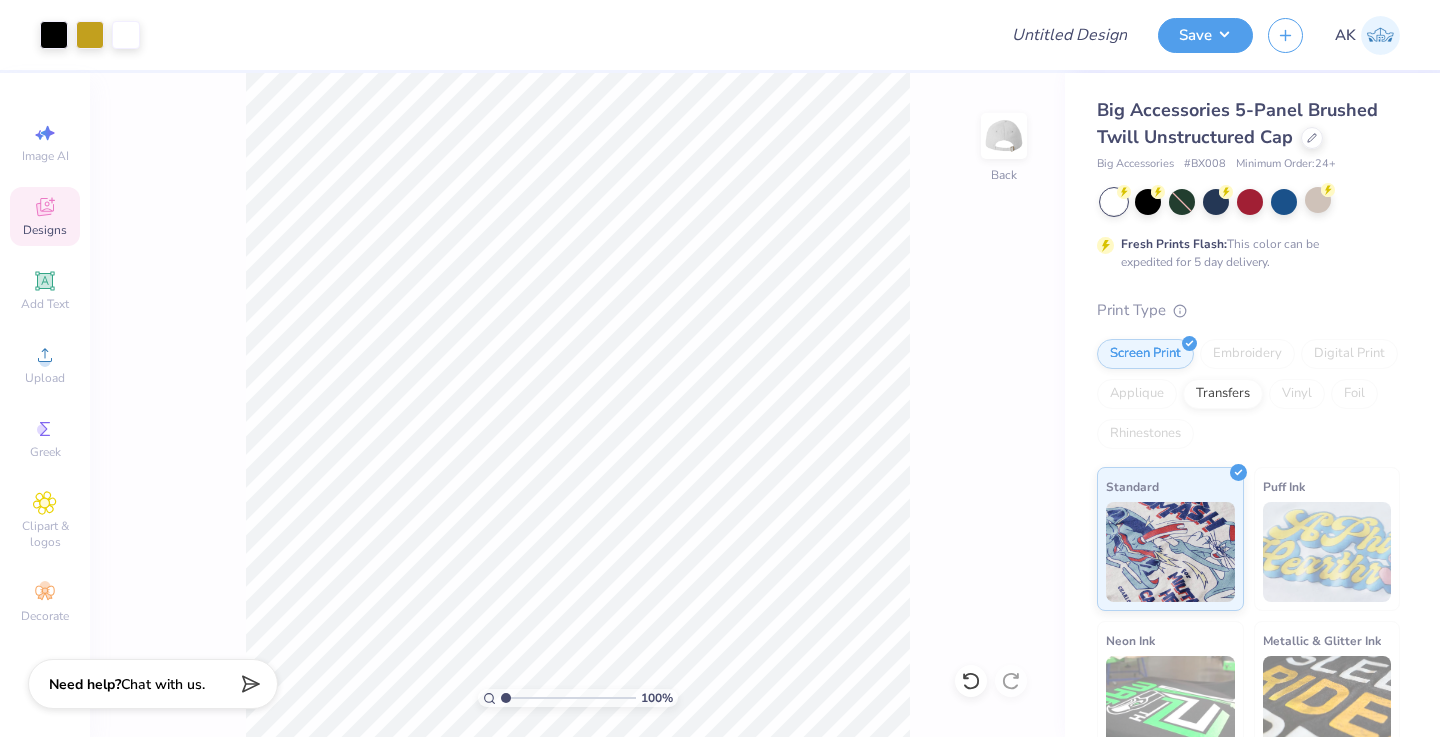 click on "Designs" at bounding box center [45, 216] 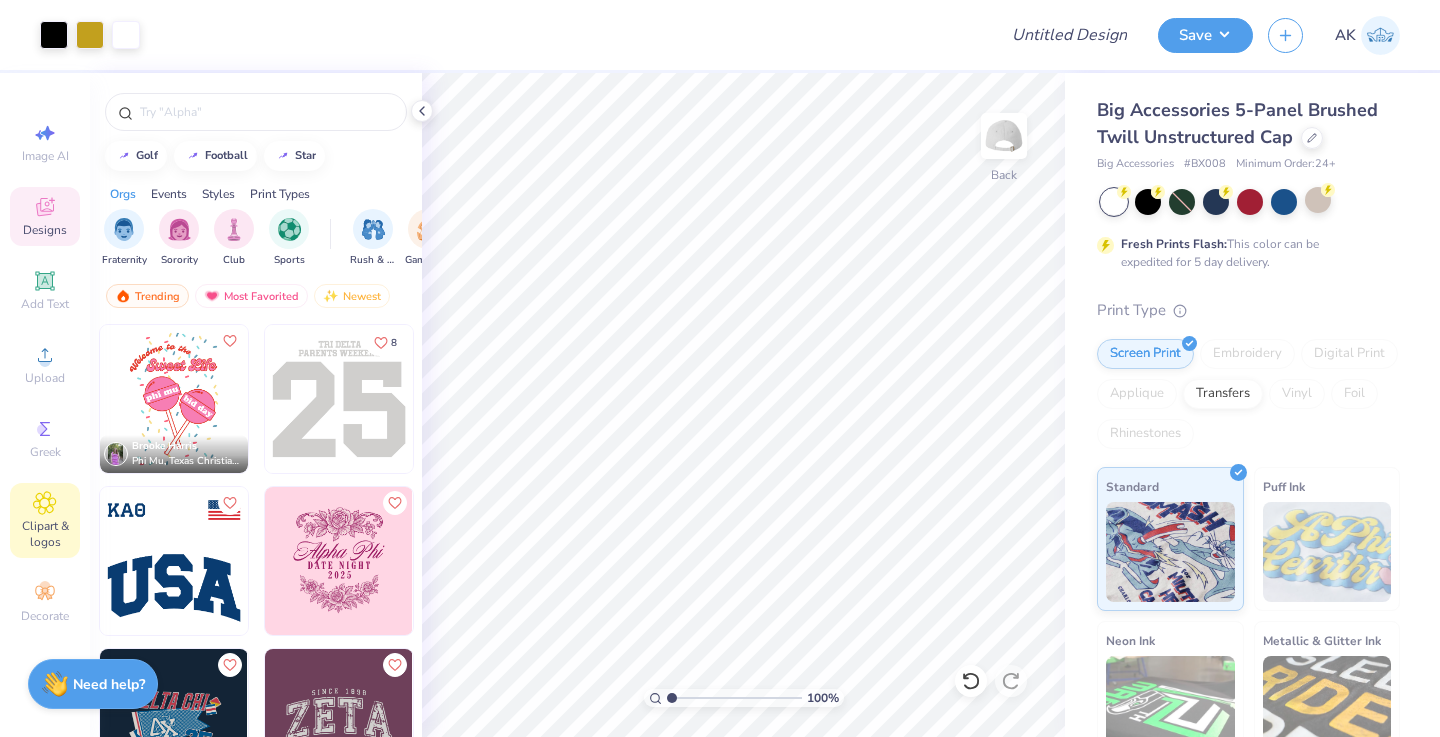 click on "Clipart & logos" at bounding box center [45, 534] 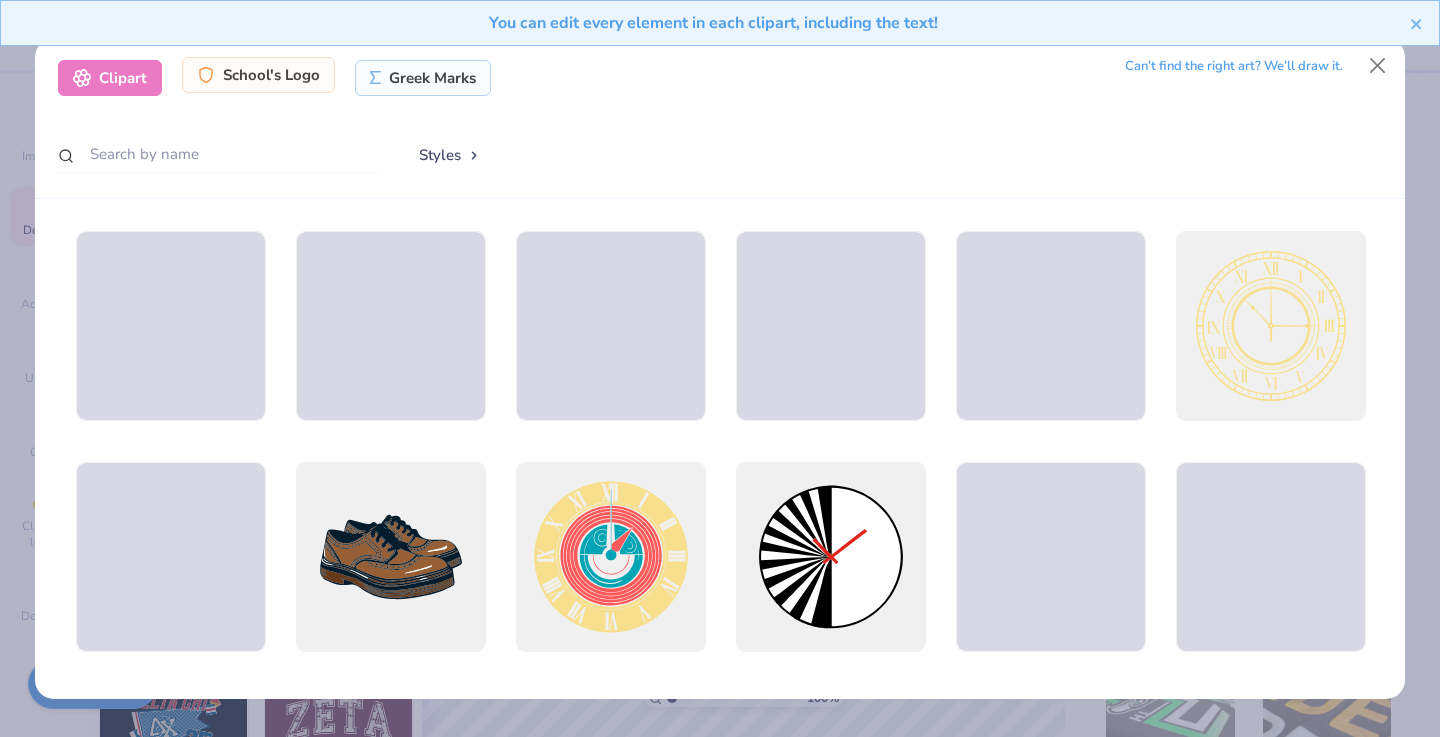 click on "School's Logo" at bounding box center (258, 75) 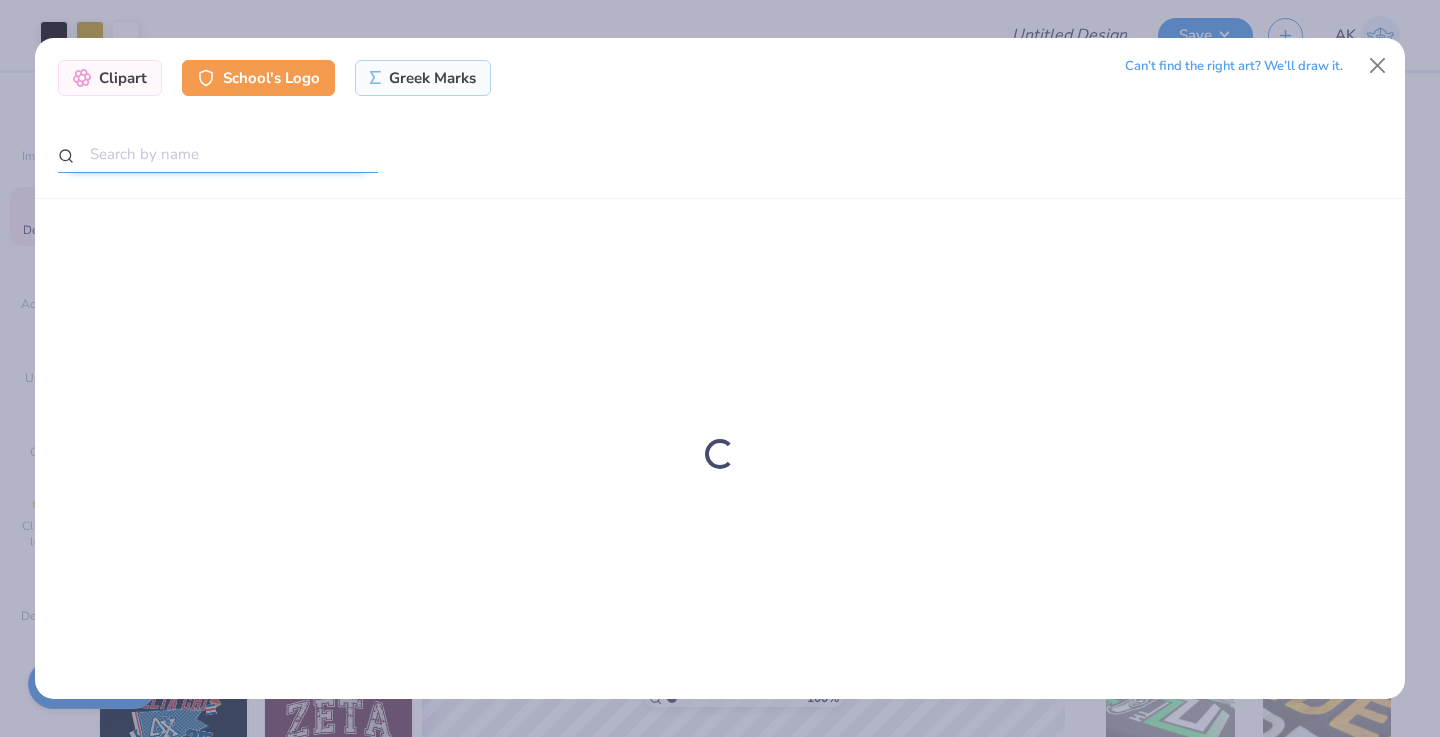 click at bounding box center (218, 154) 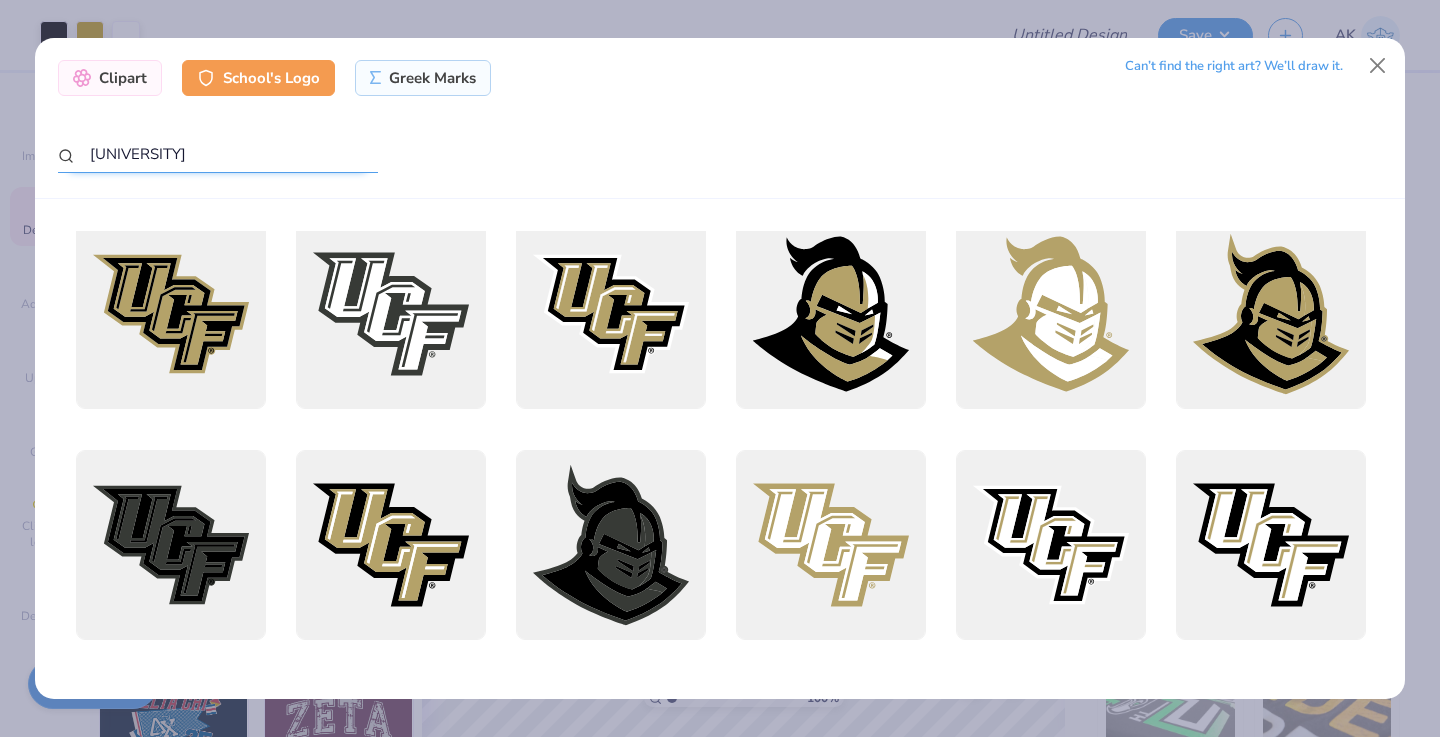 scroll, scrollTop: 0, scrollLeft: 0, axis: both 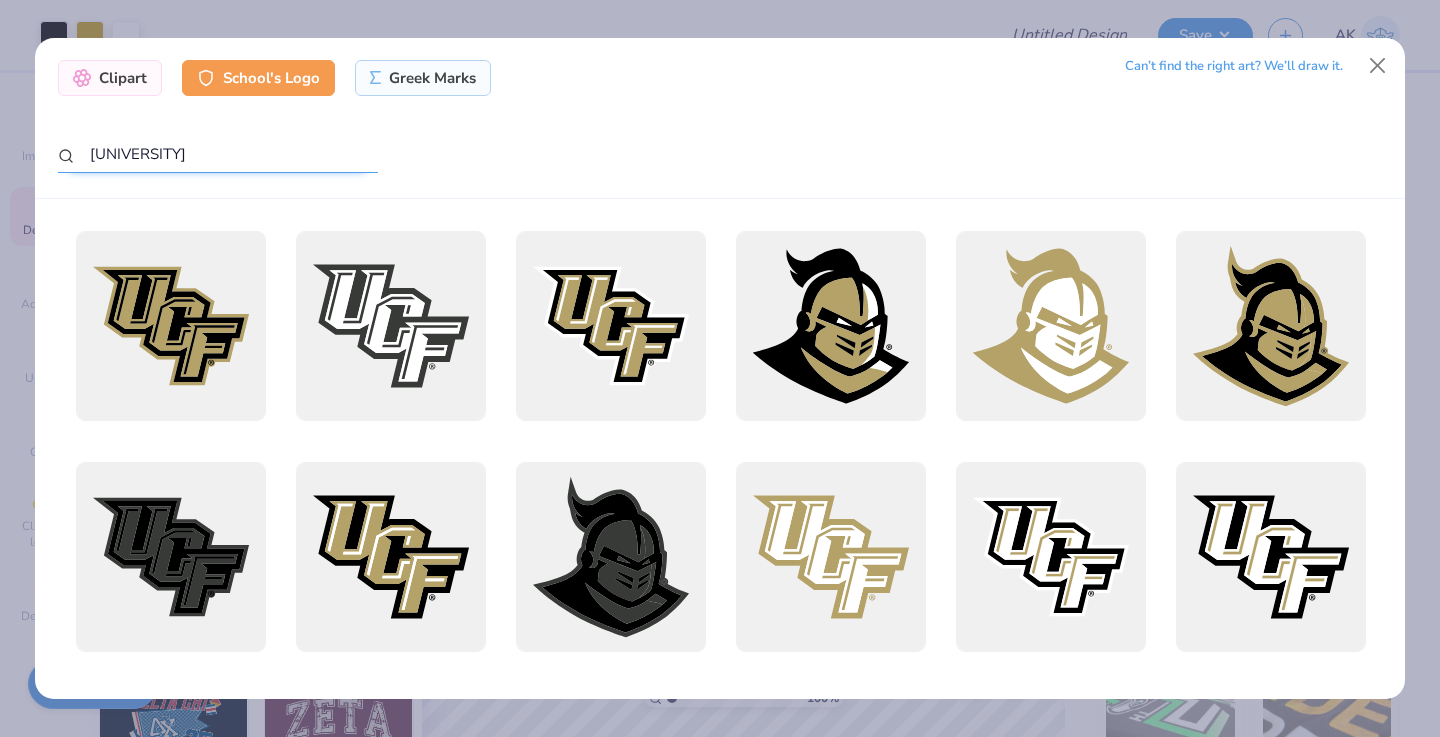 type on "[UNIVERSITY]" 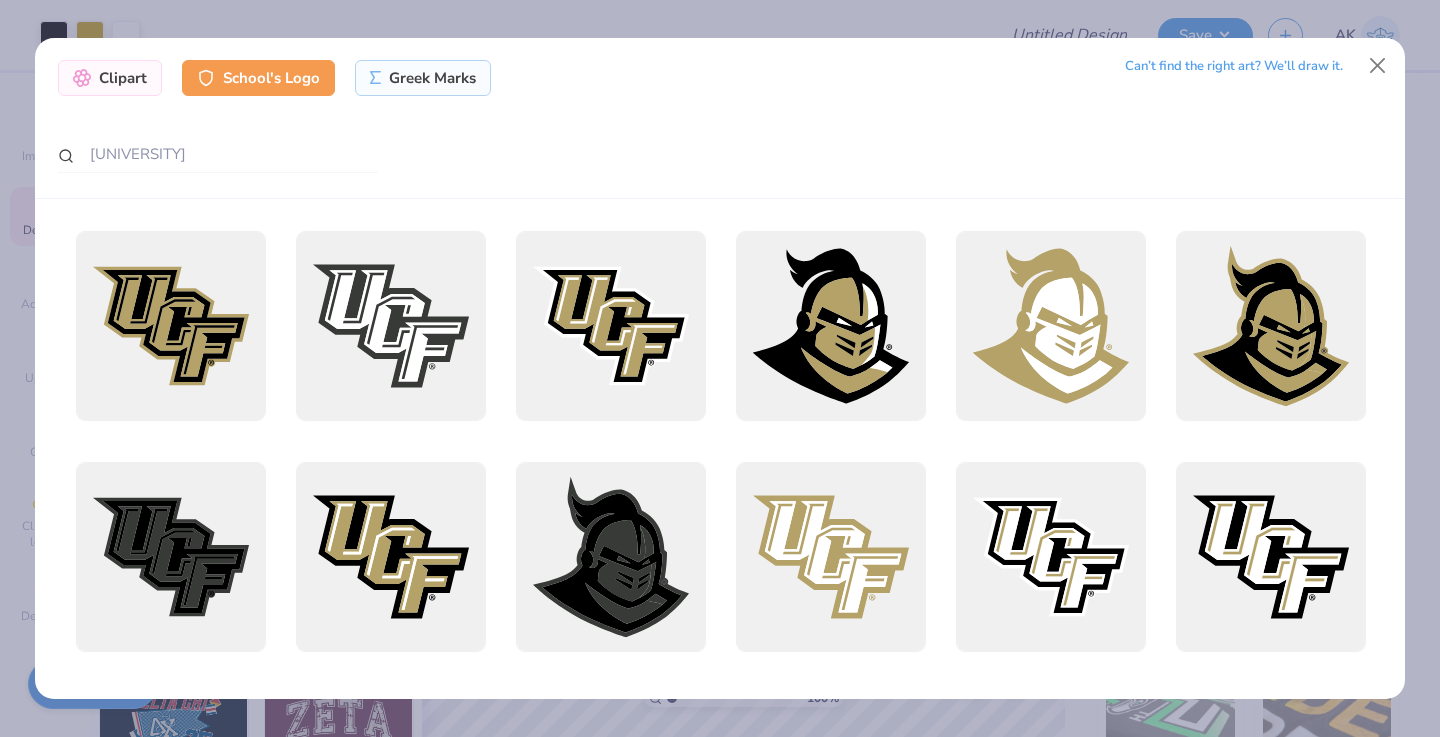 click at bounding box center [830, 326] 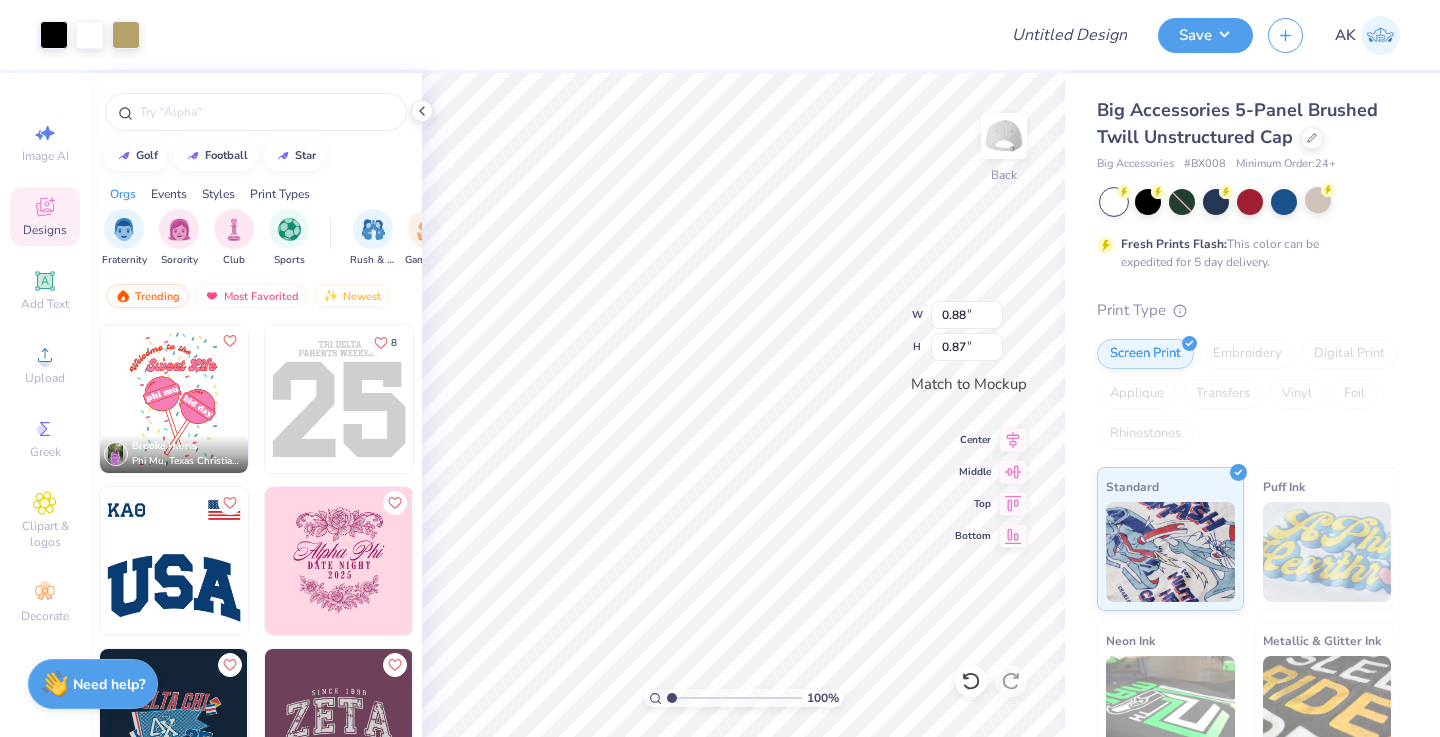 type on "0.88" 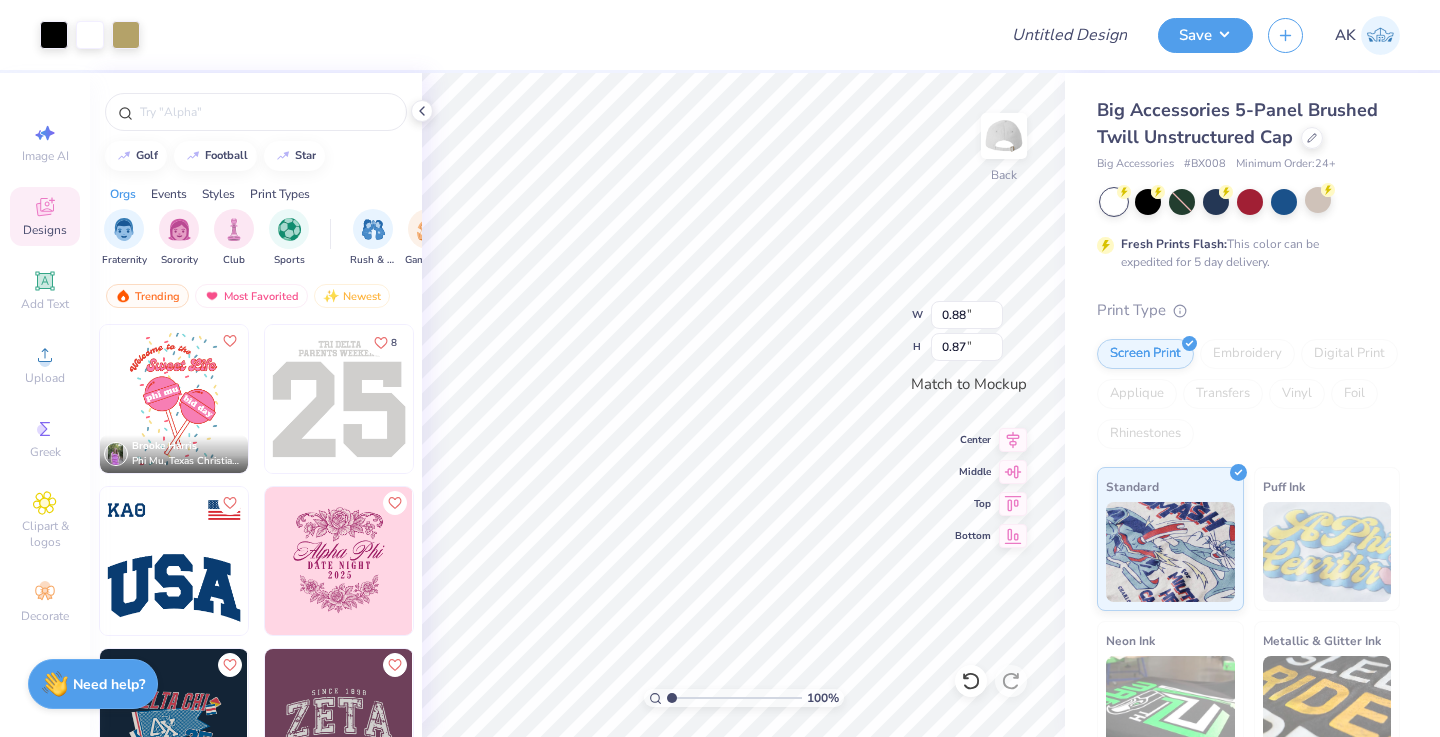 type on "0.87" 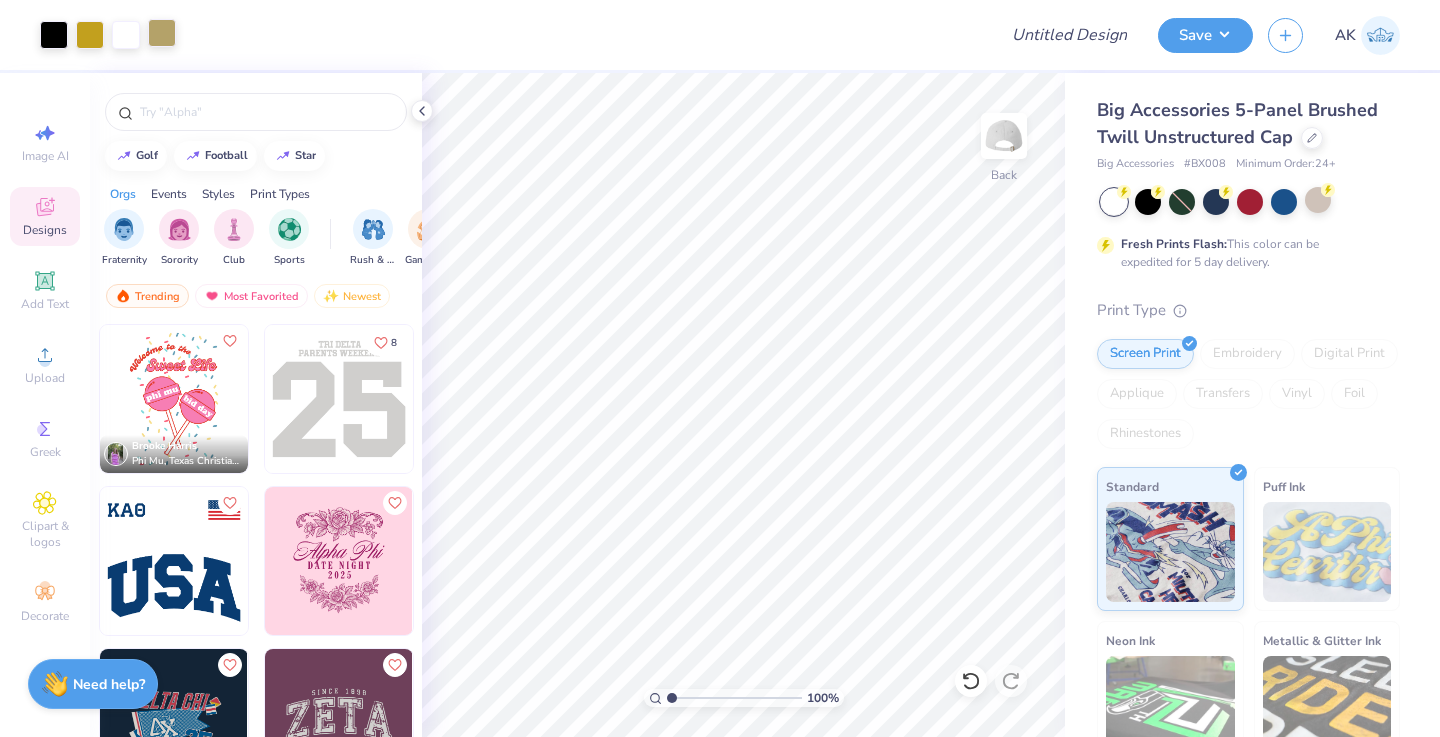click at bounding box center [162, 33] 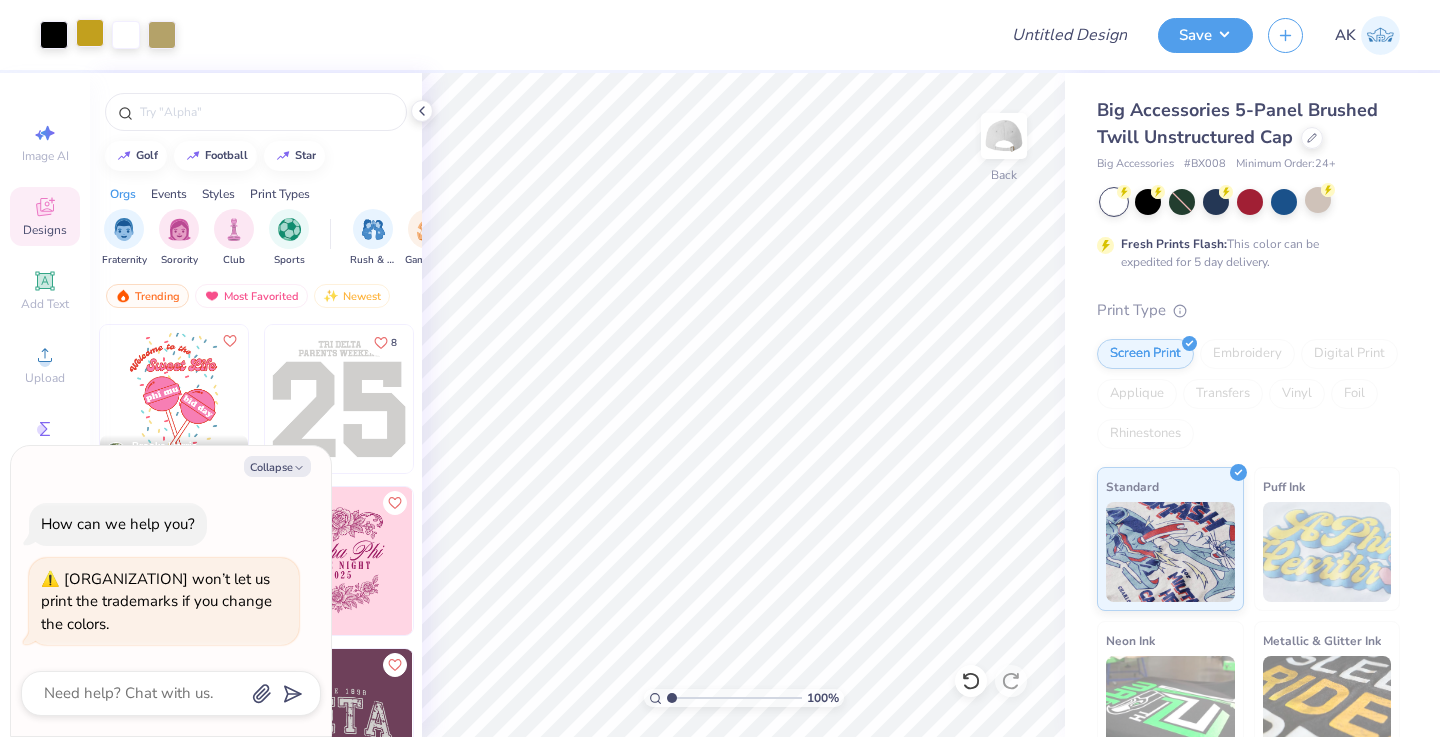 click at bounding box center (90, 33) 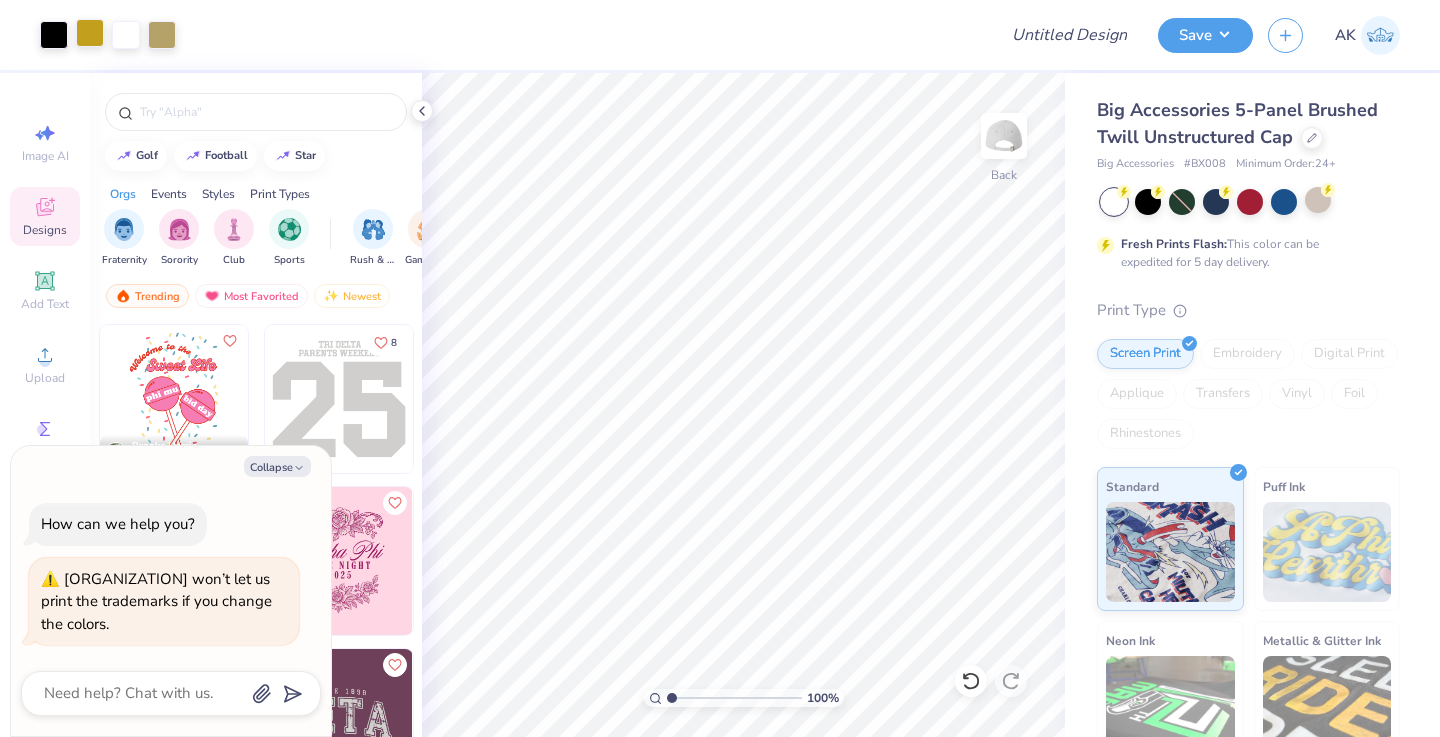 type on "x" 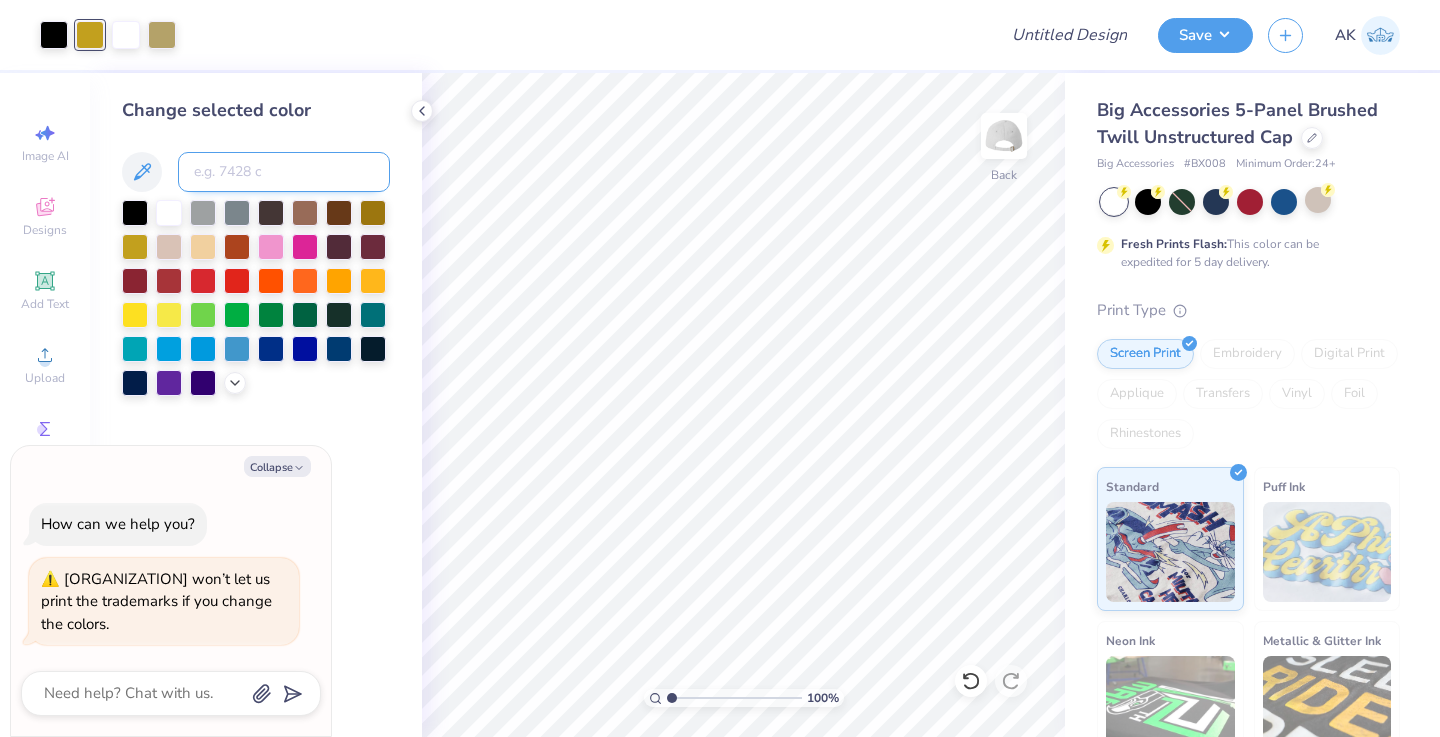 click at bounding box center [284, 172] 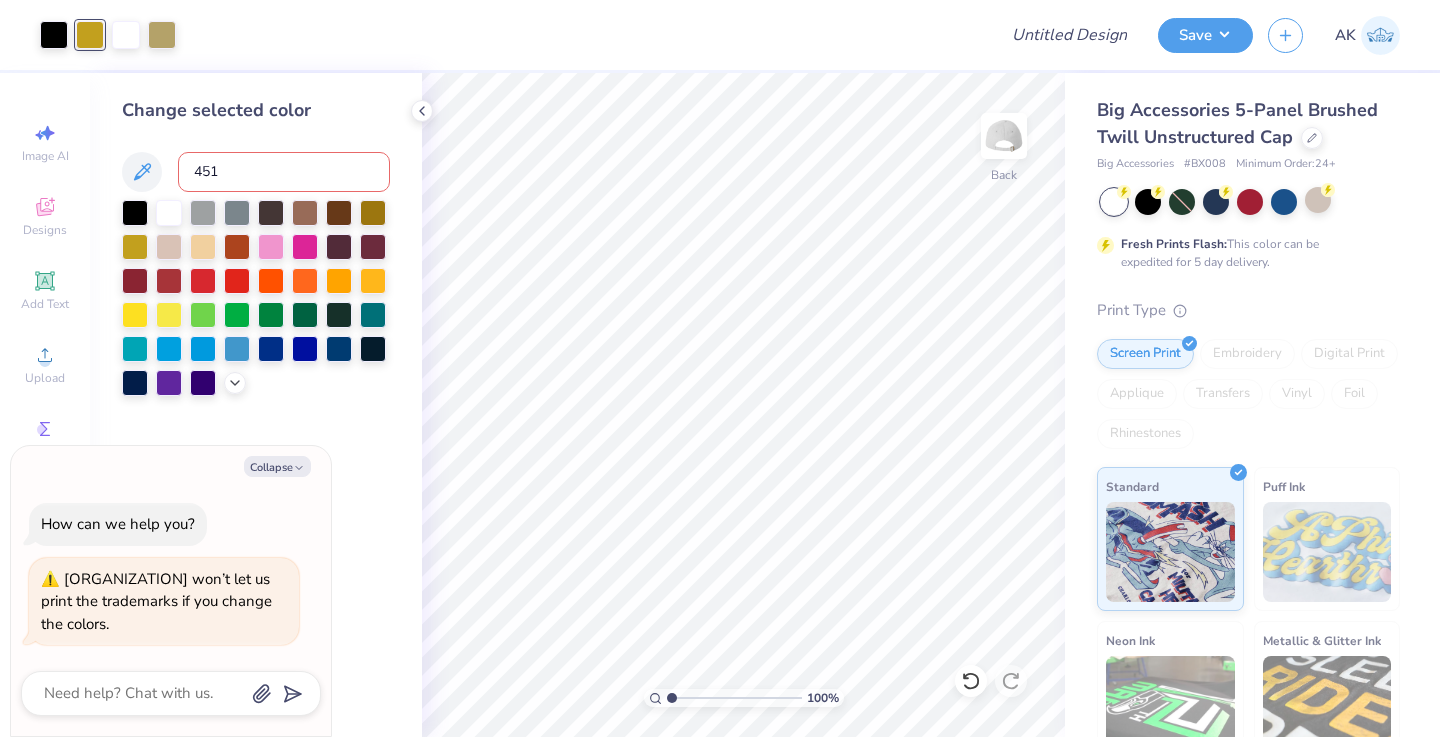 type on "4515" 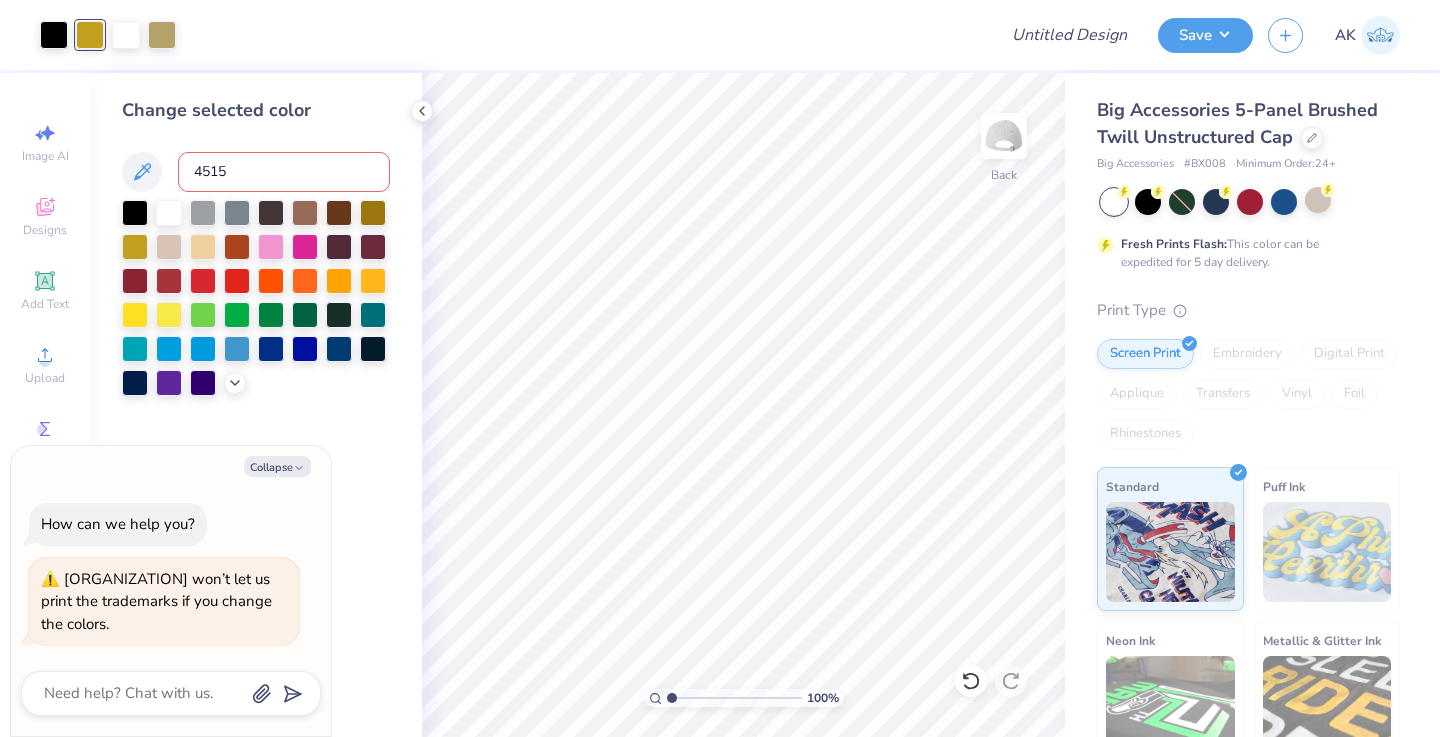 type 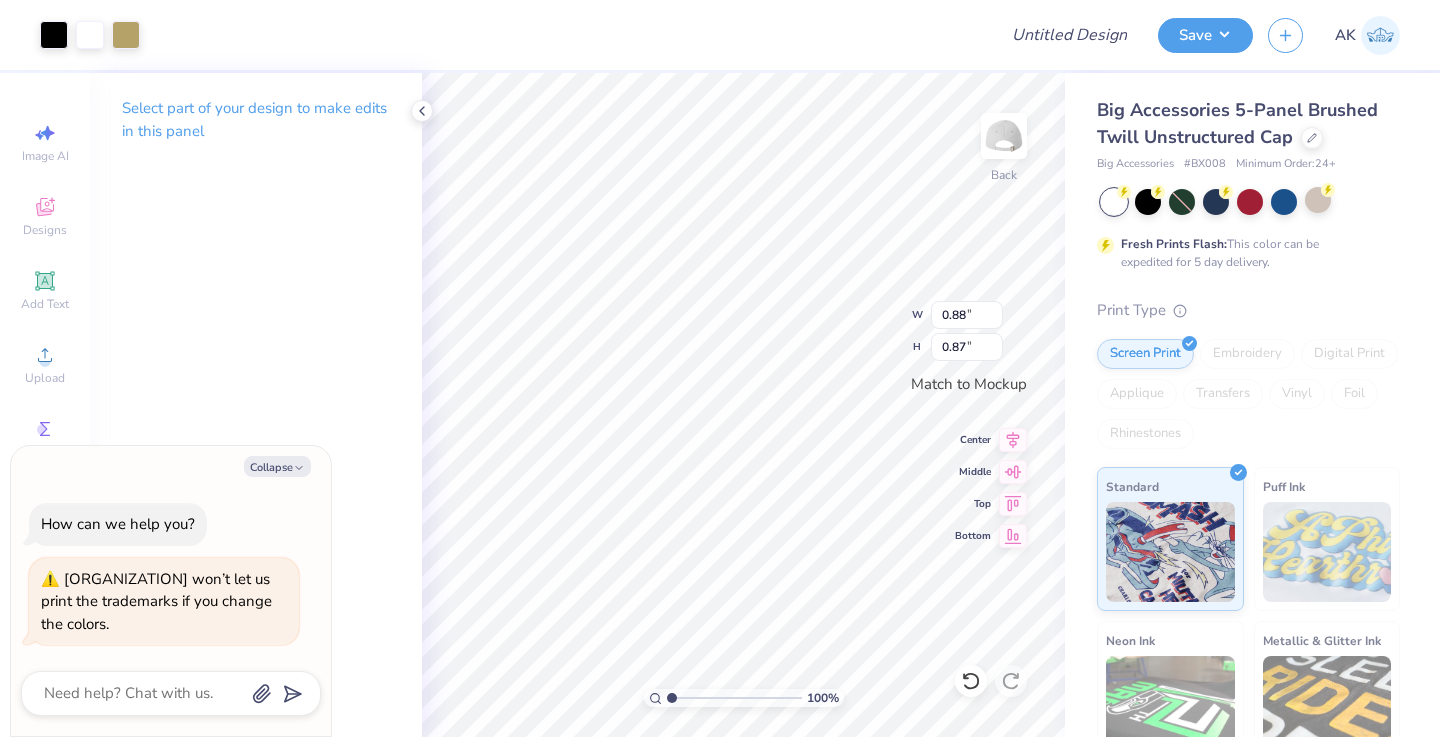 type on "x" 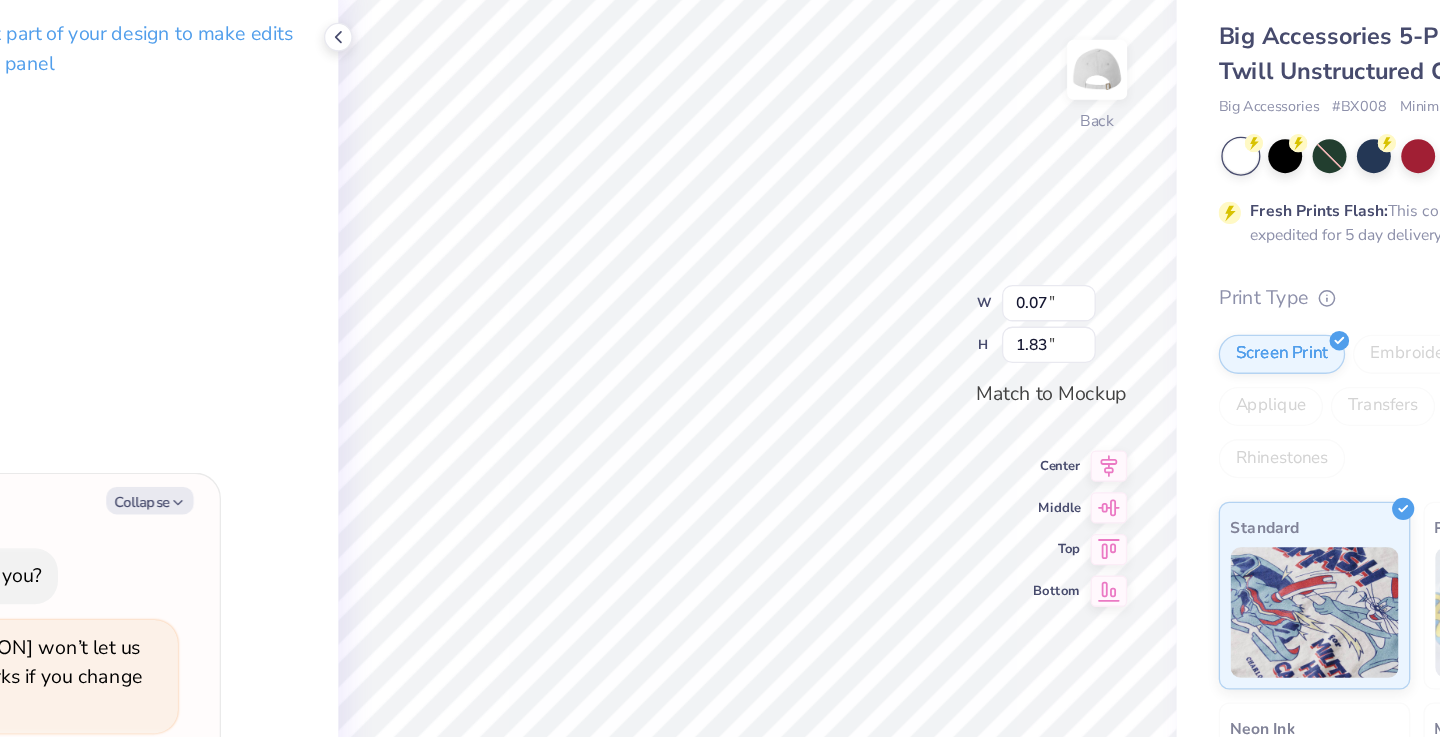 type on "x" 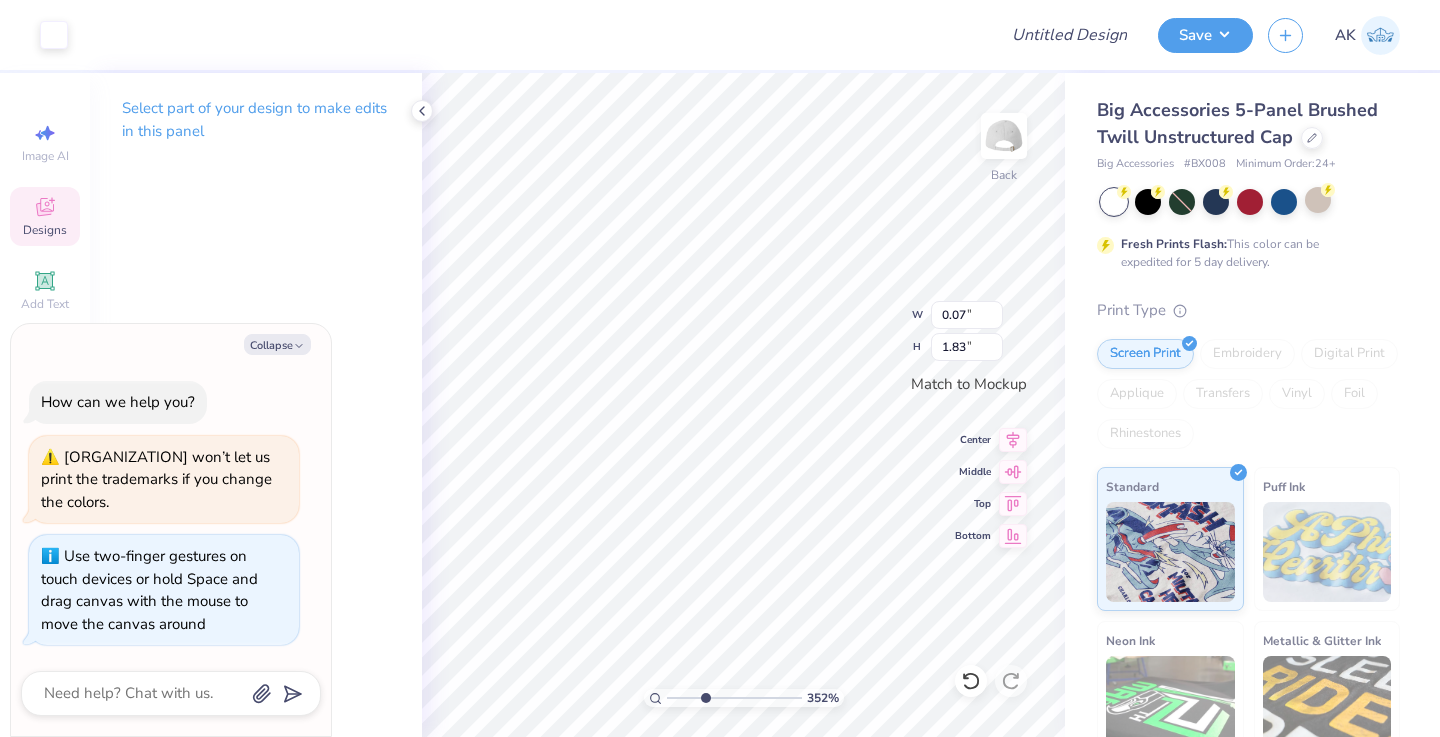 type on "3.52" 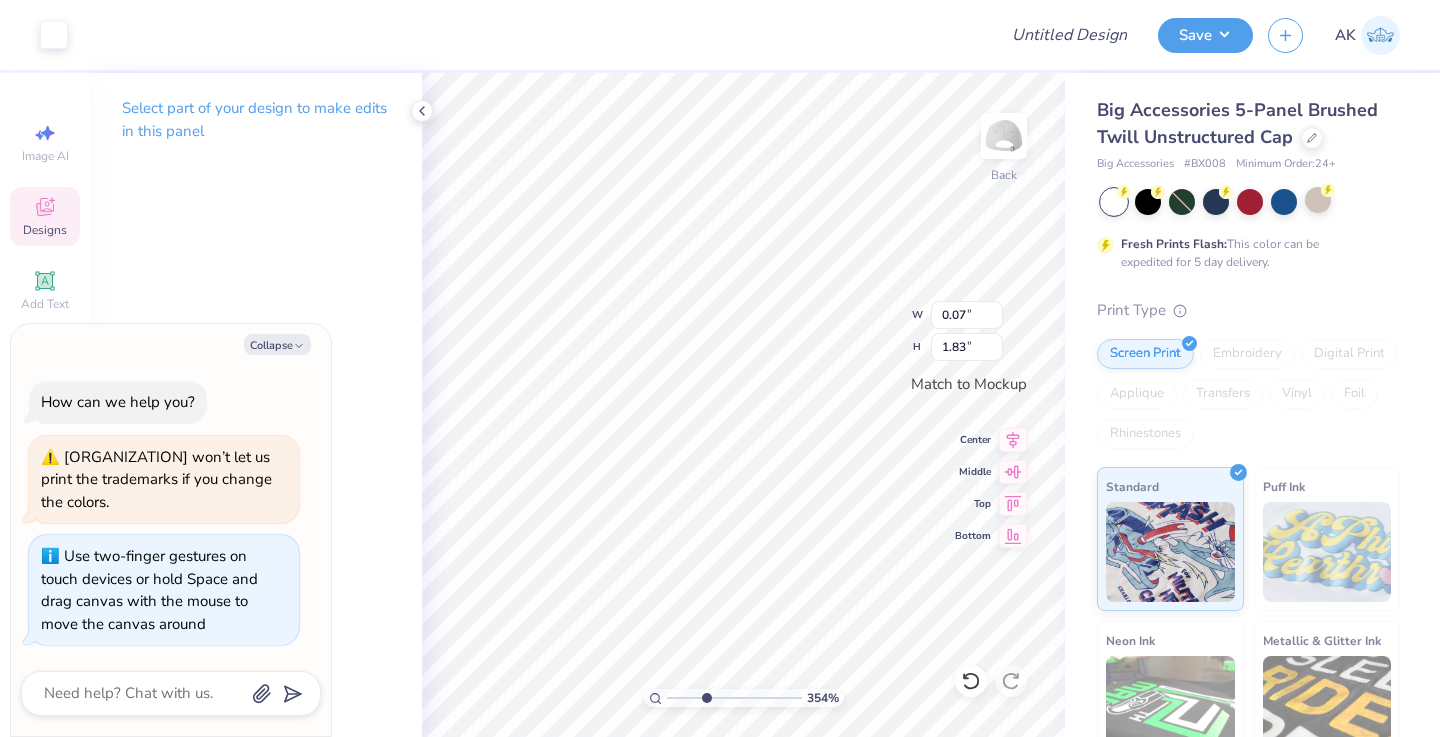 drag, startPoint x: 670, startPoint y: 698, endPoint x: 705, endPoint y: 699, distance: 35.014282 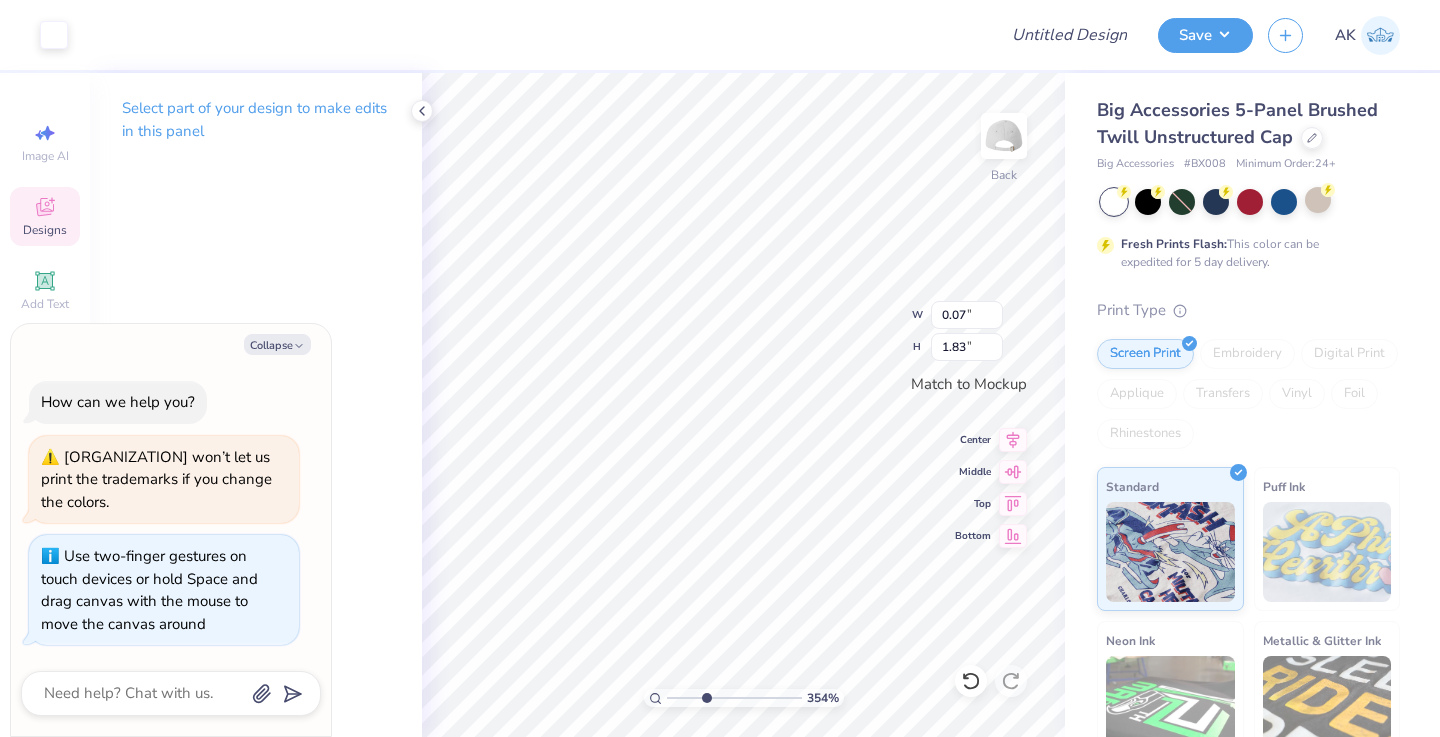 type on "x" 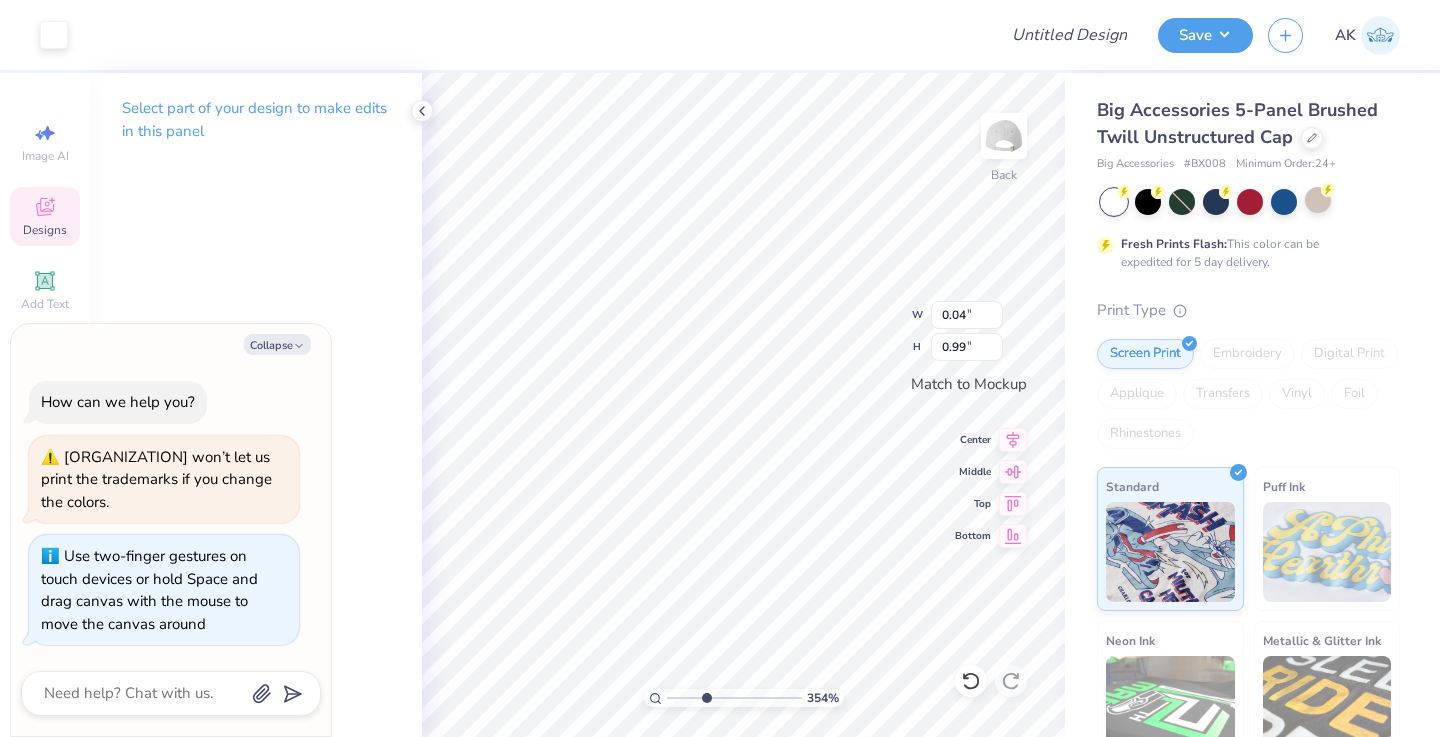 type on "x" 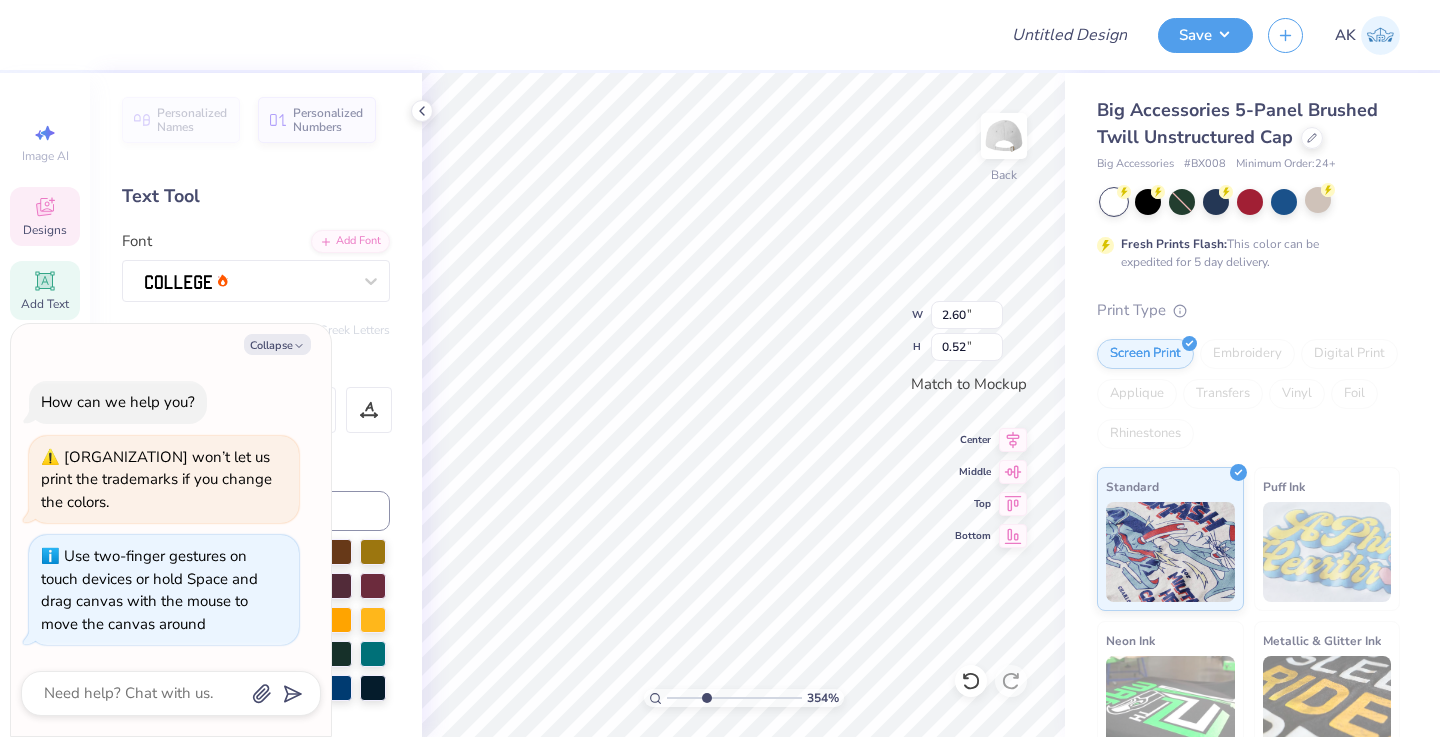 type on "x" 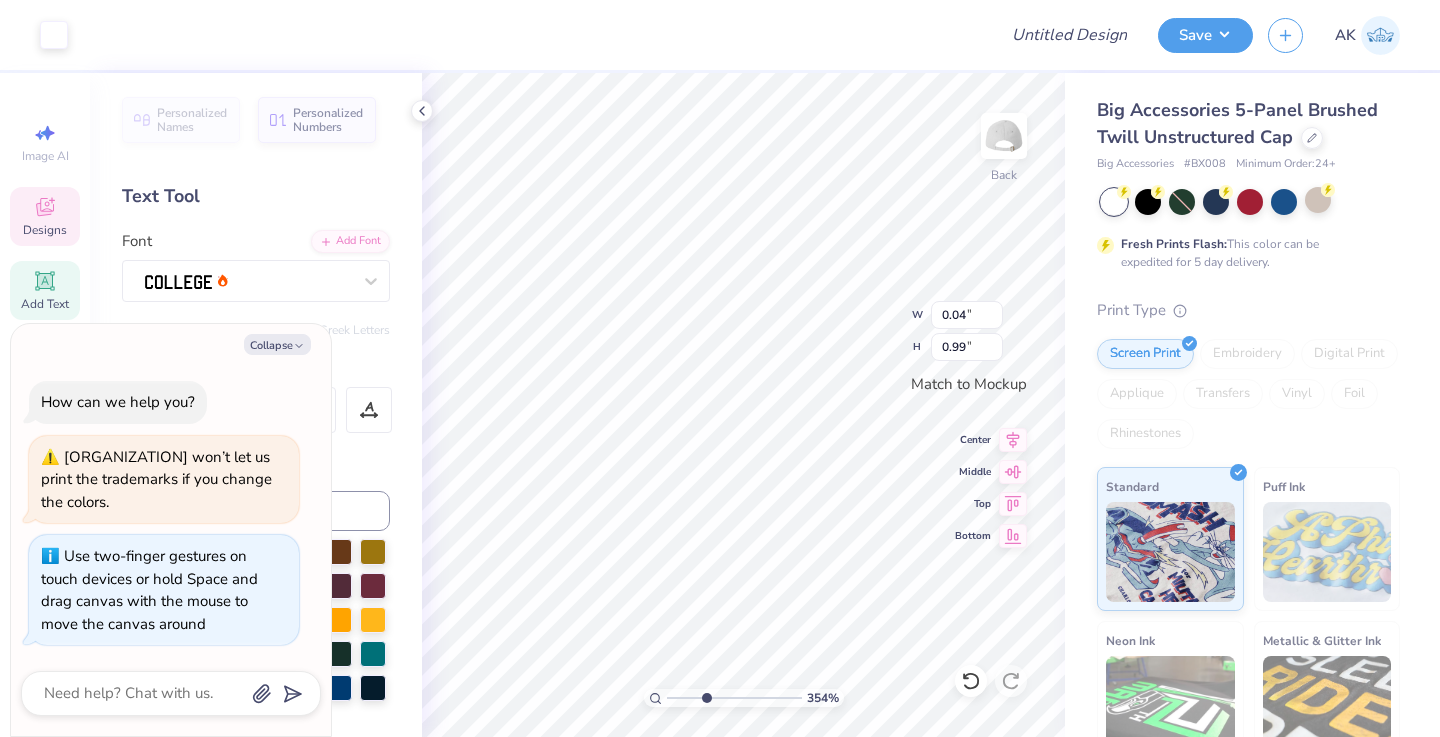 type on "x" 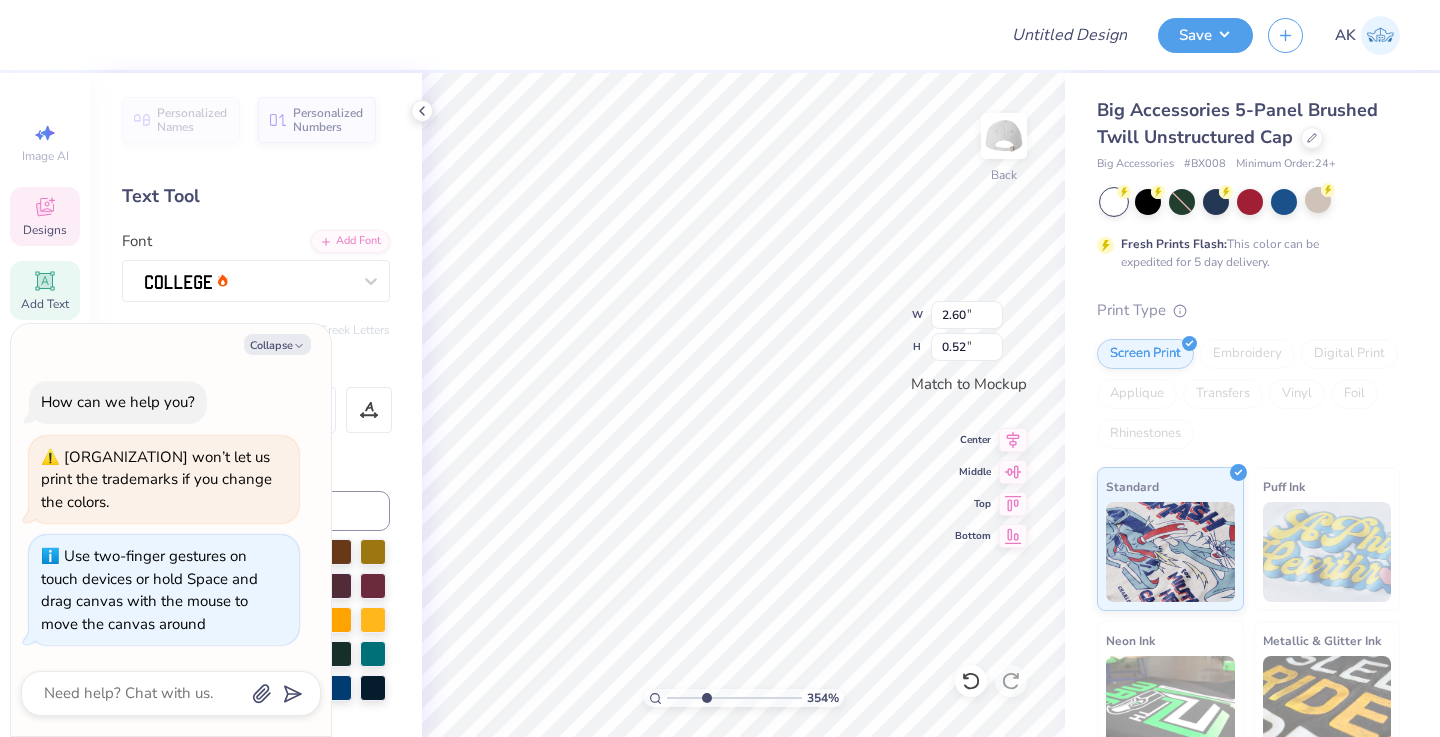 type on "x" 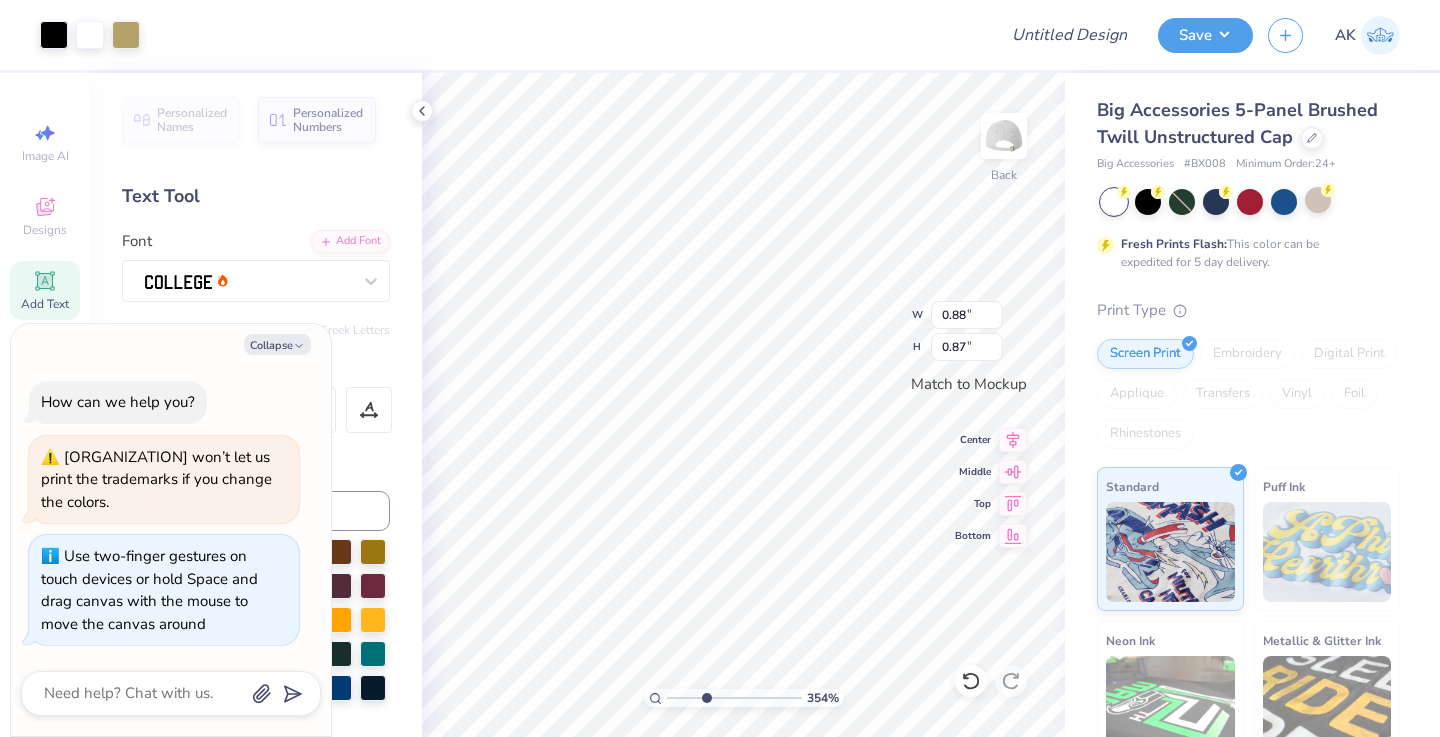 type on "x" 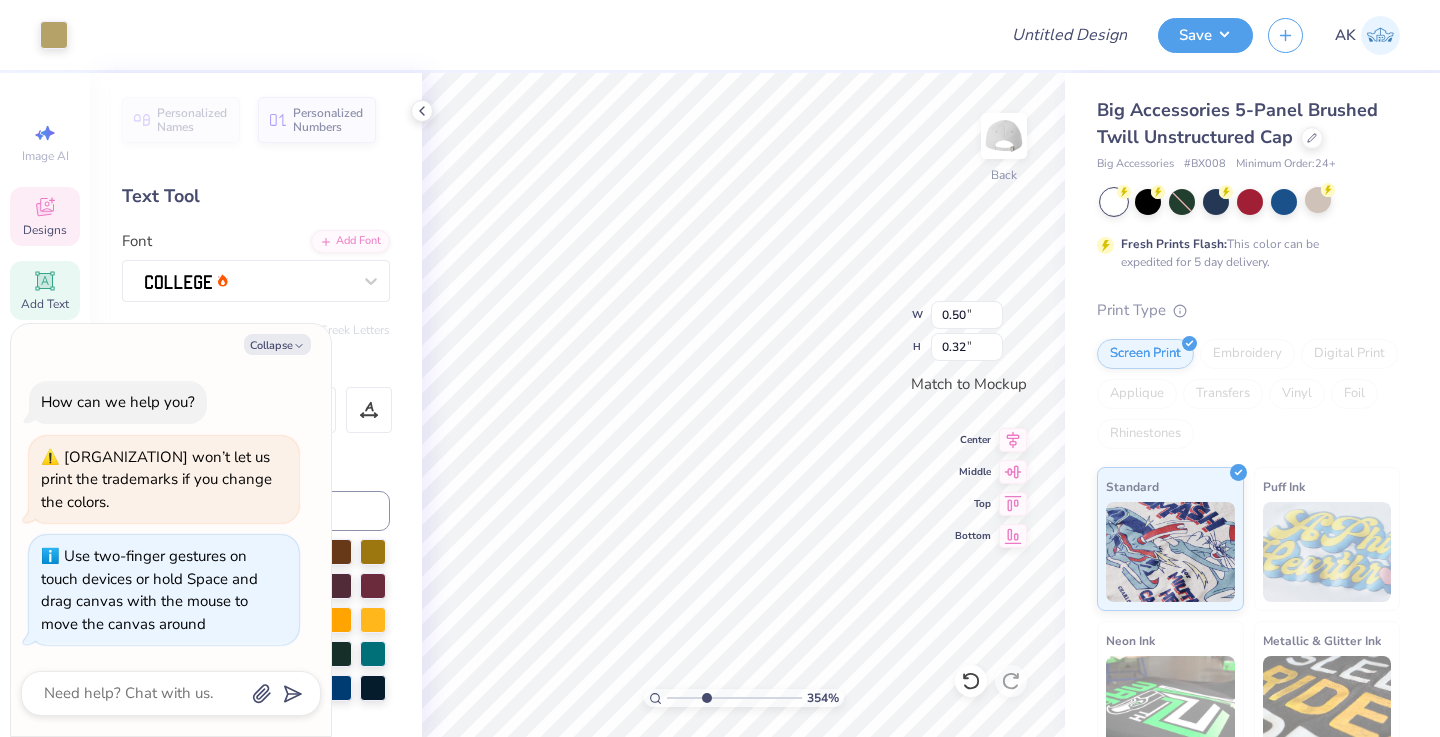 type on "x" 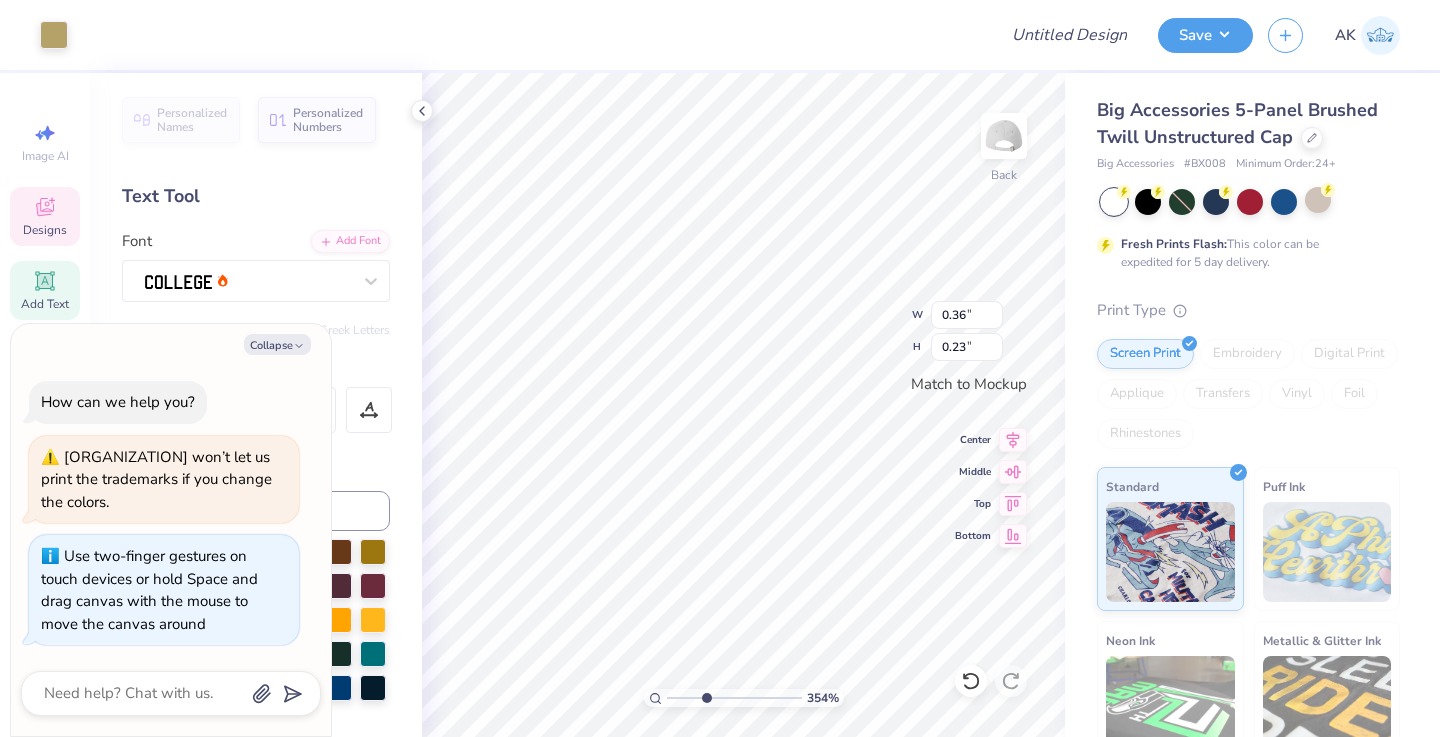 type on "x" 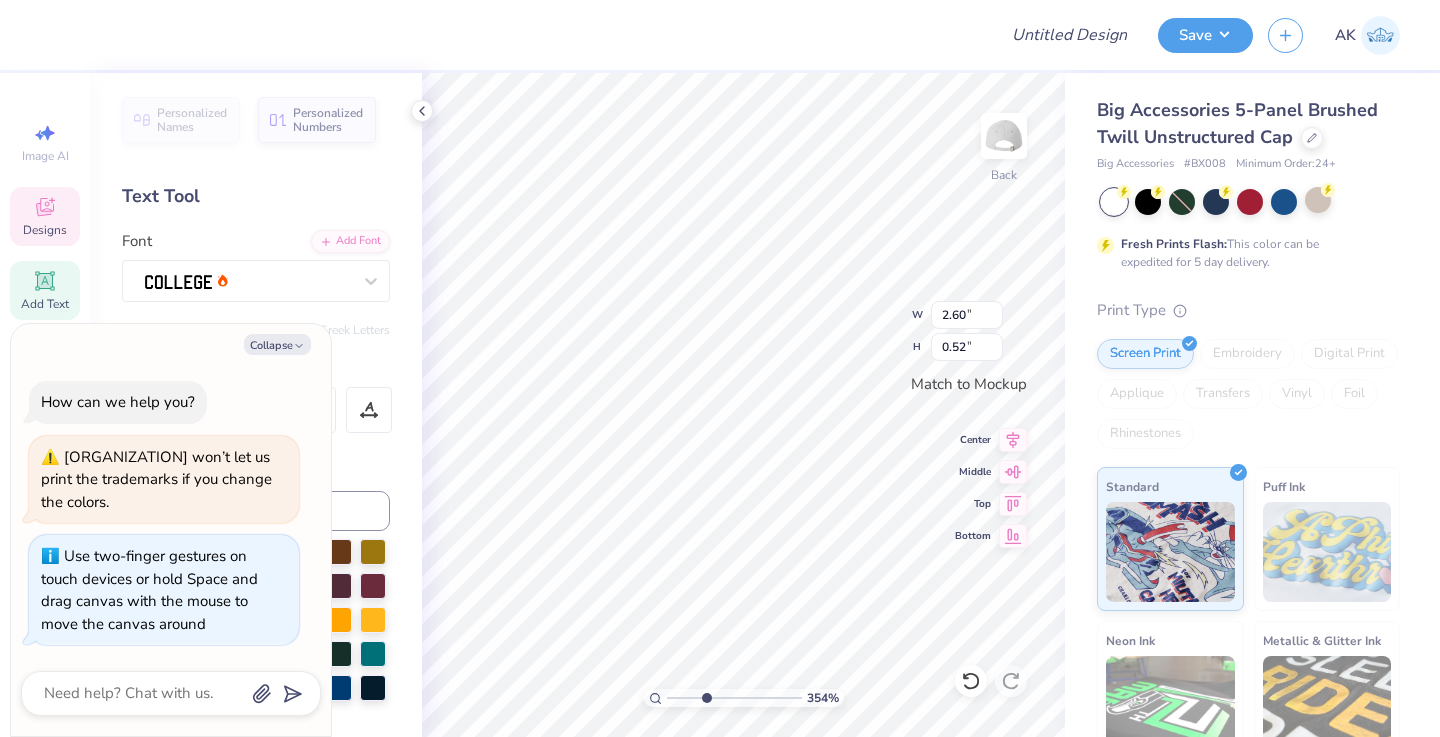 type on "x" 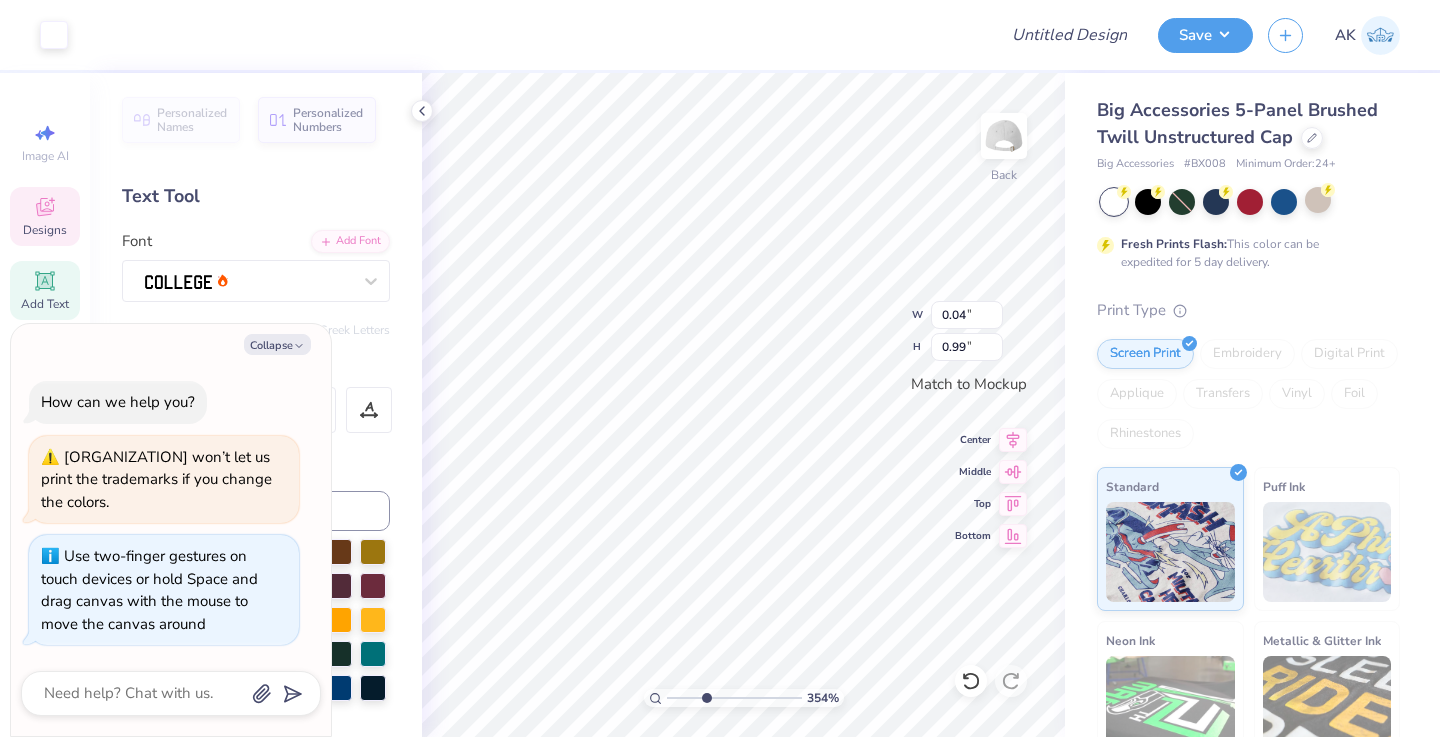 type on "x" 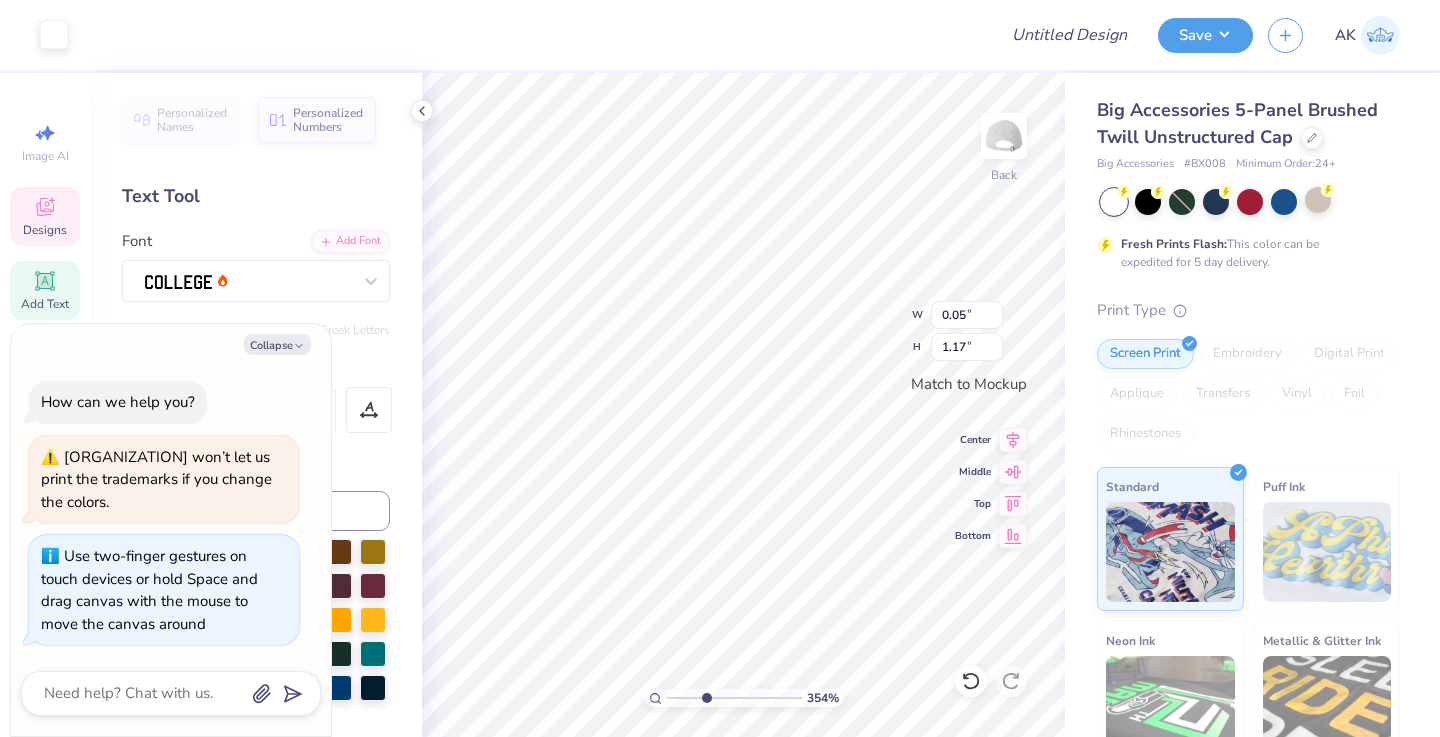 type on "x" 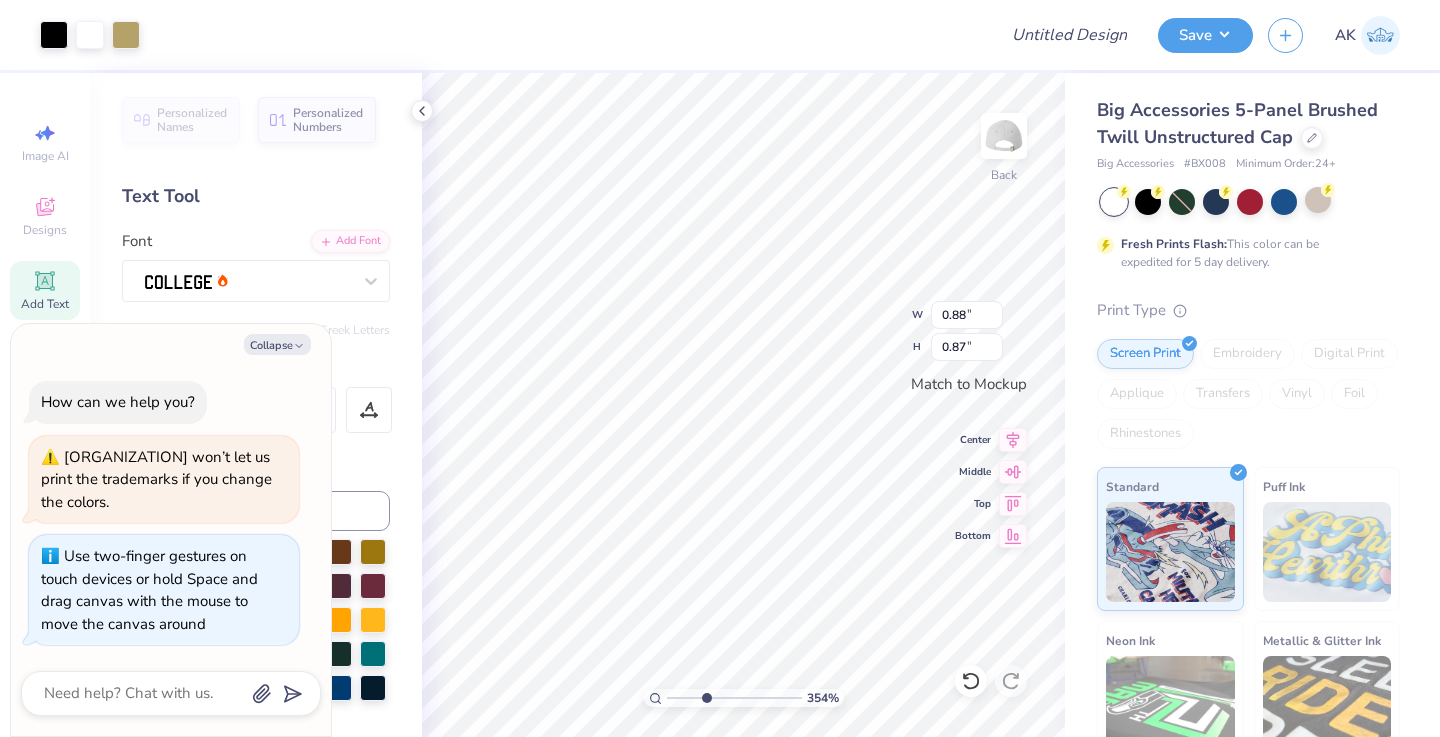 type on "x" 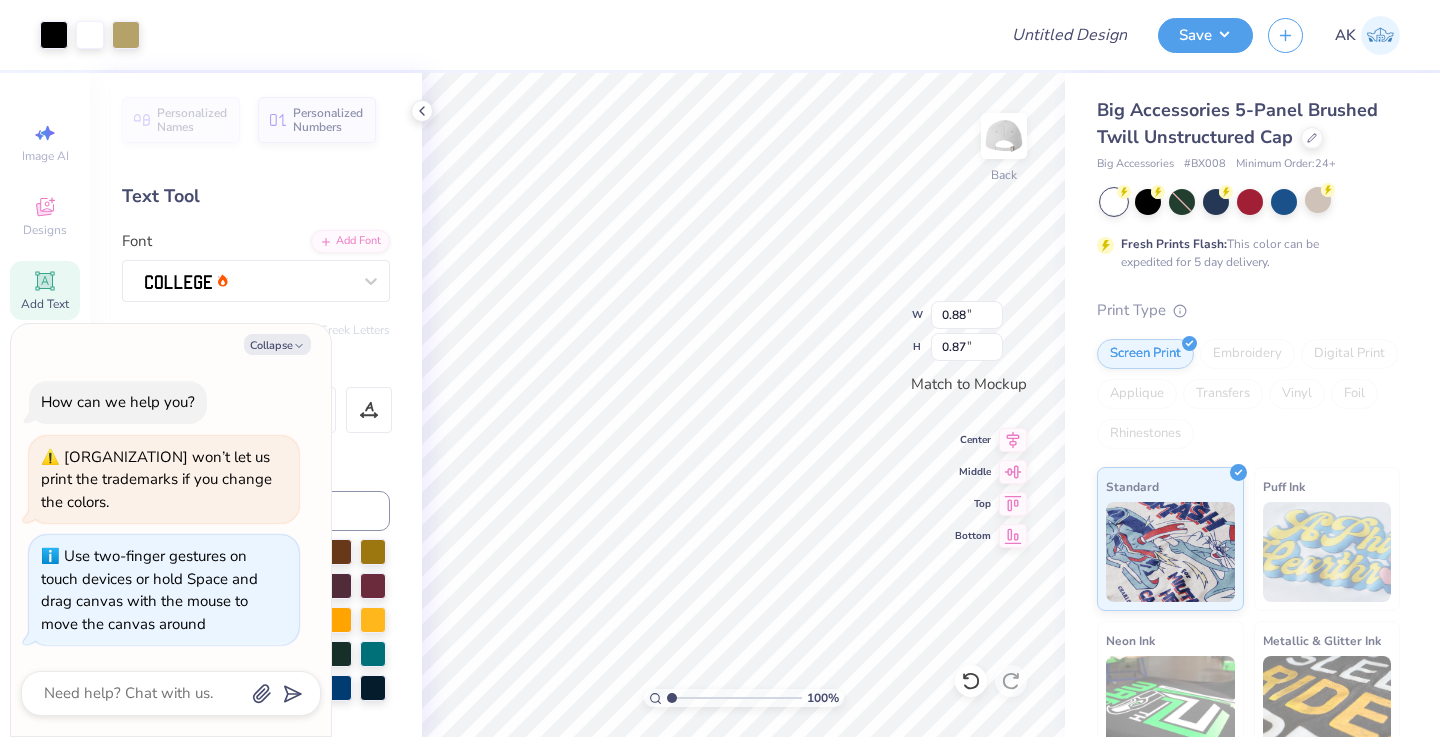 type on "1" 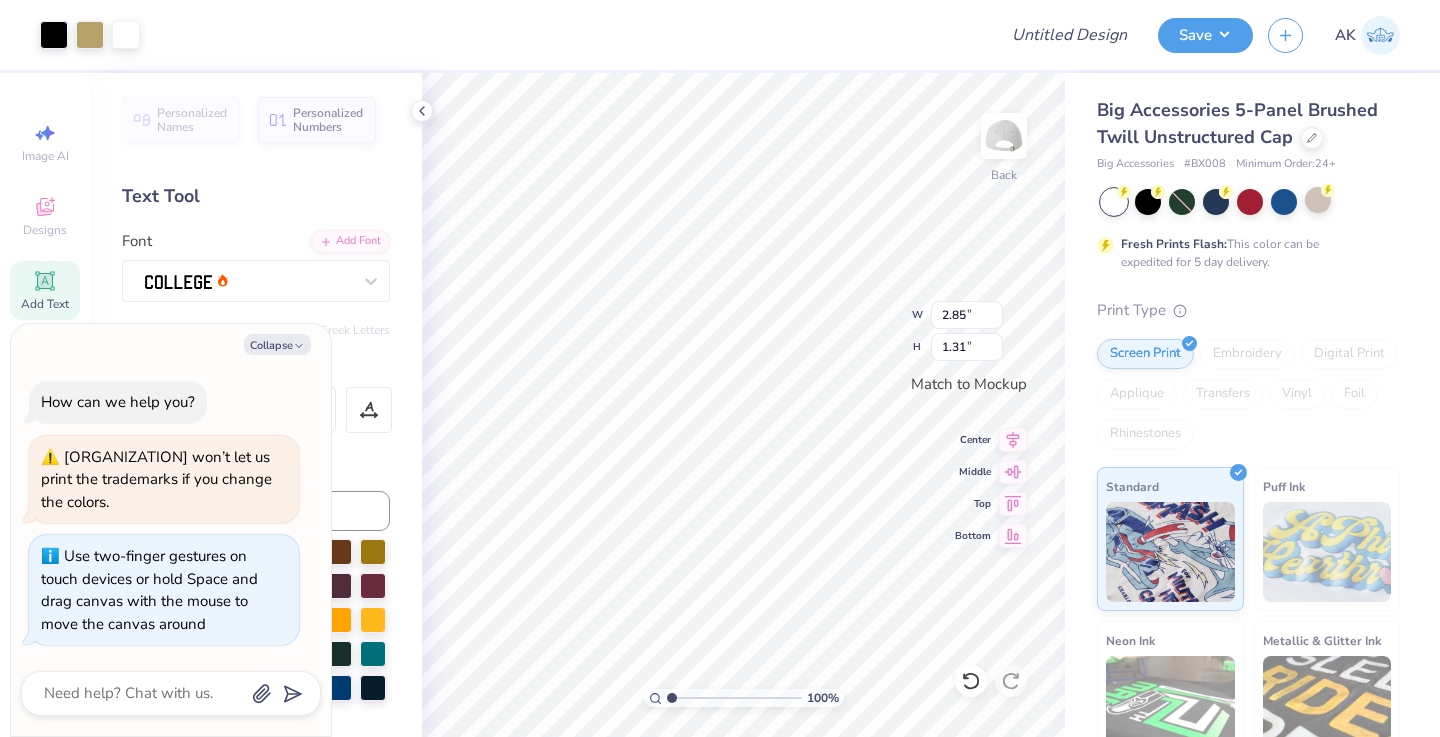 type on "x" 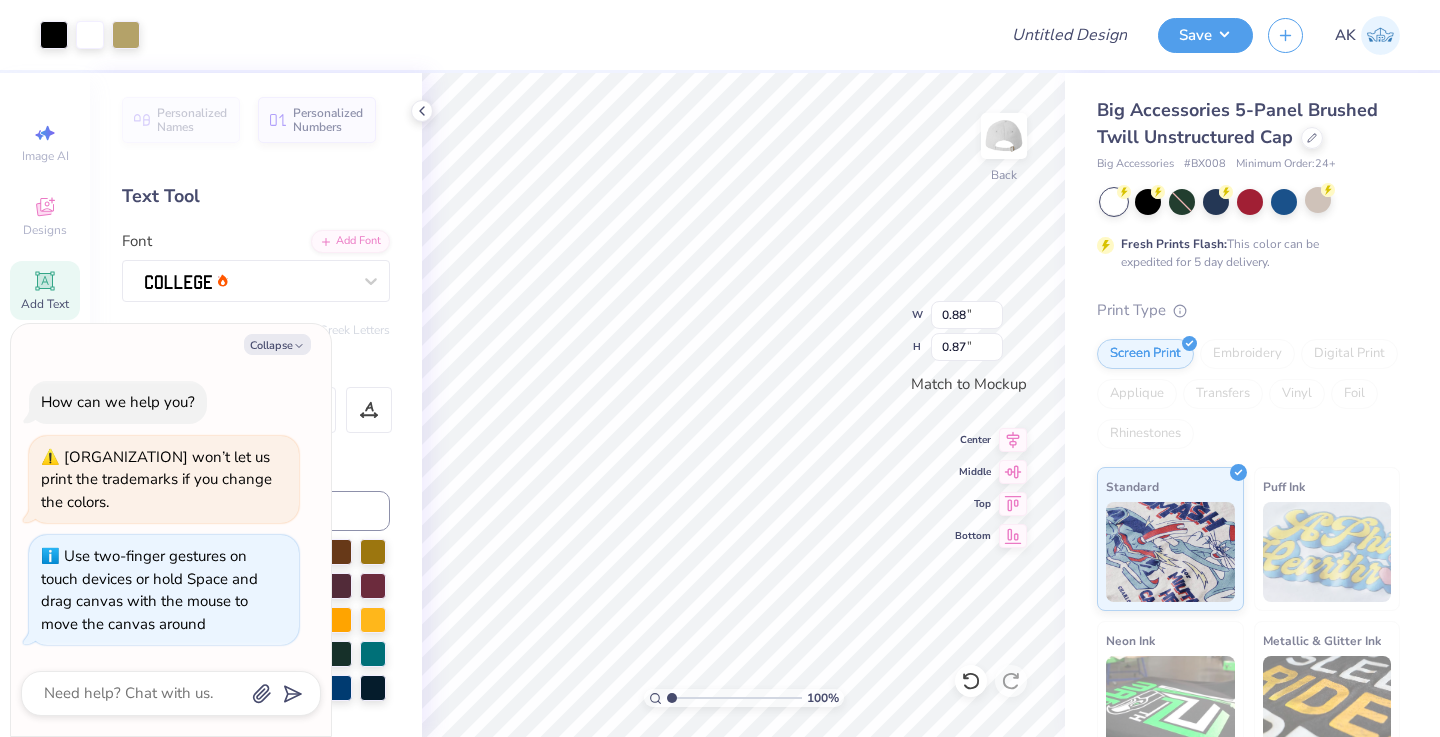 type on "x" 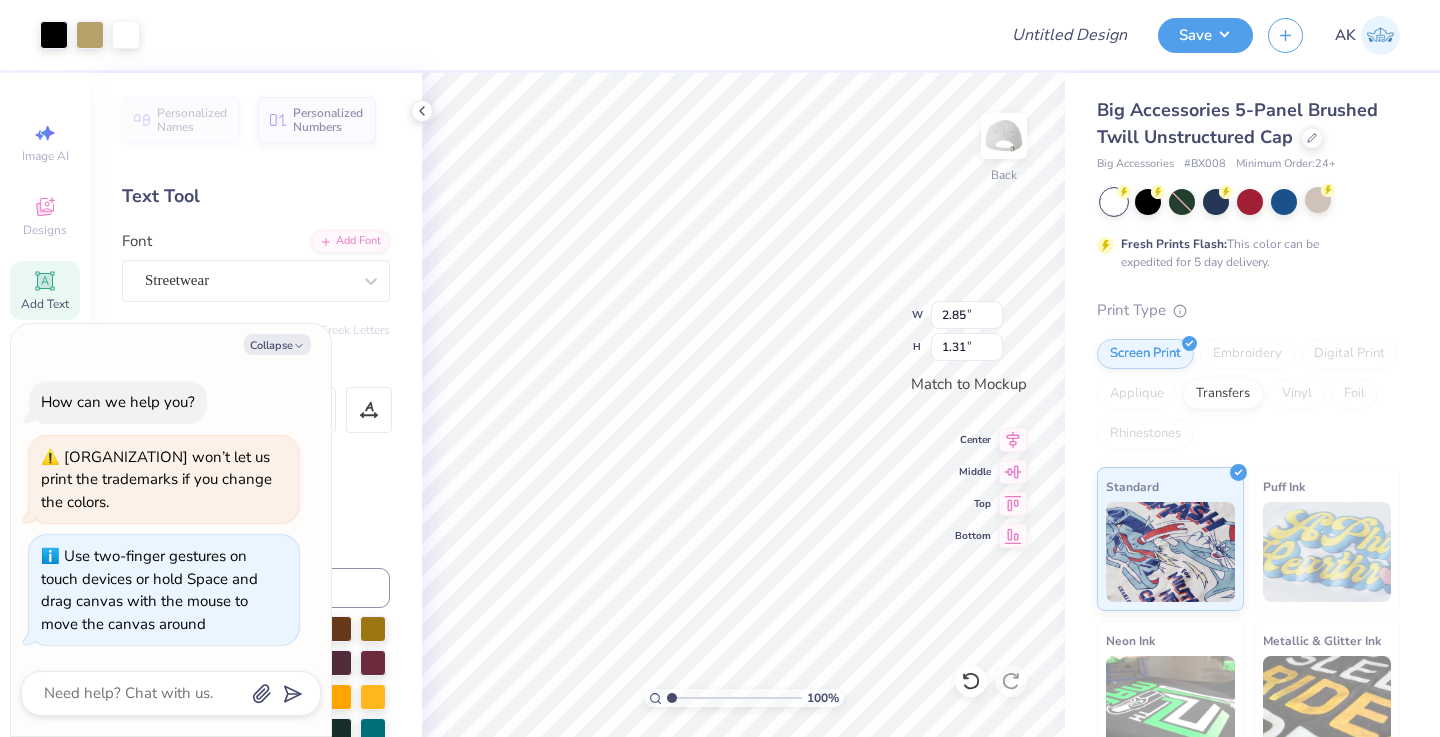 type on "x" 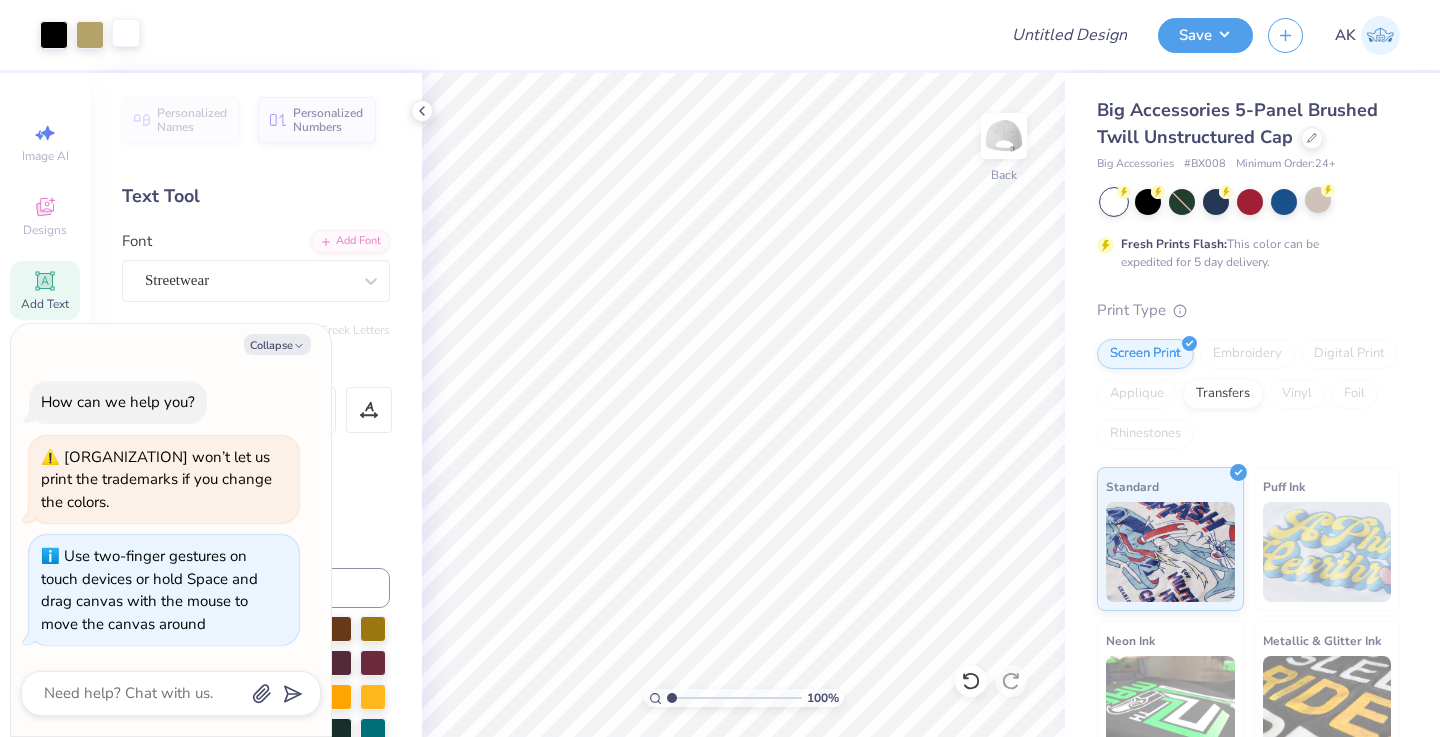 click at bounding box center (126, 33) 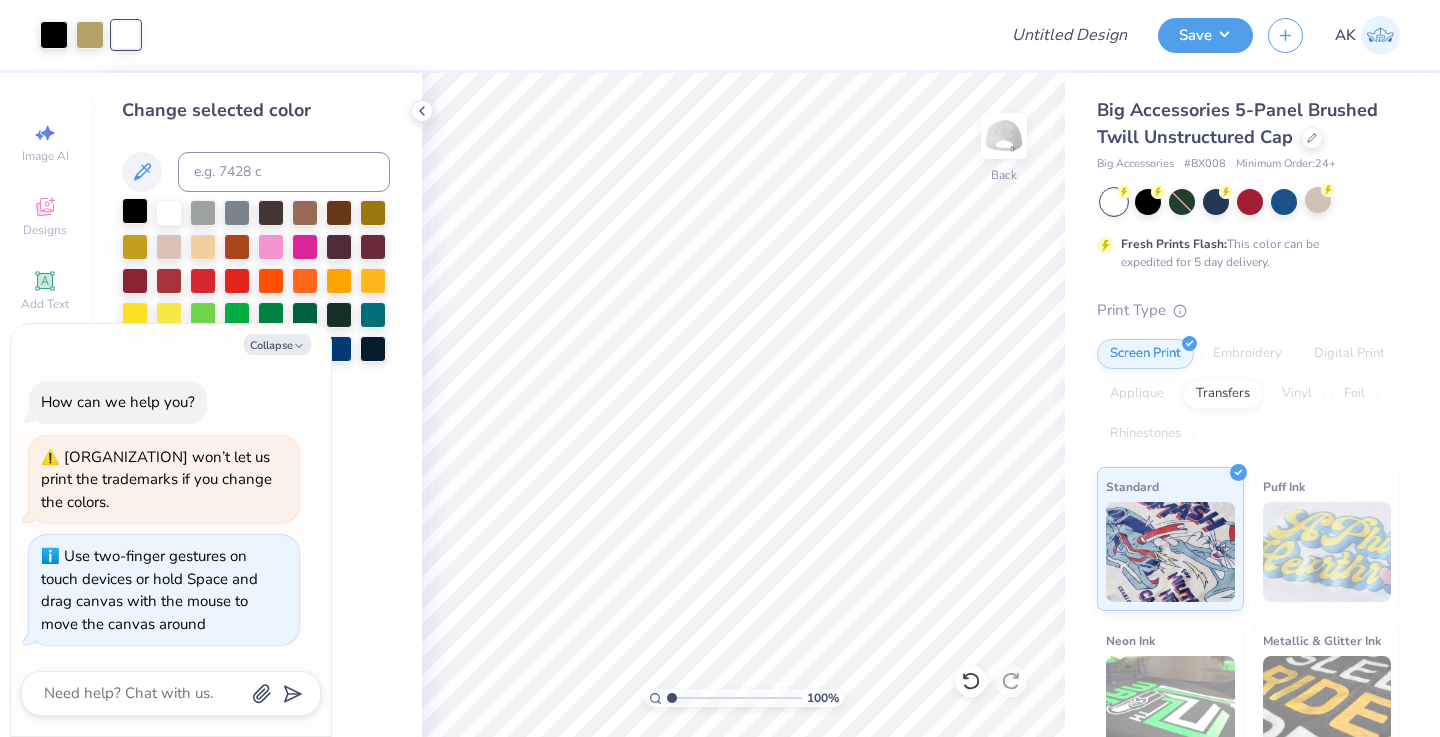 click at bounding box center [135, 211] 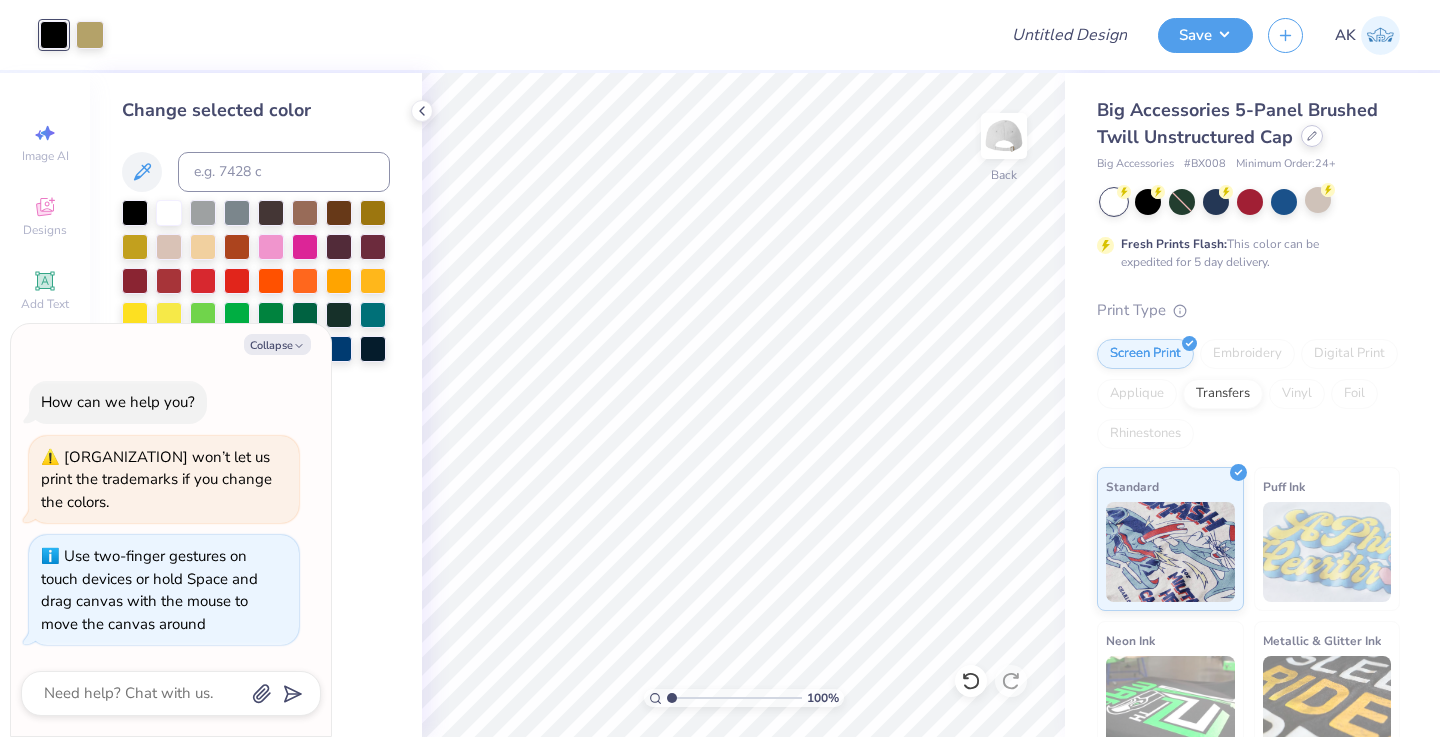 click 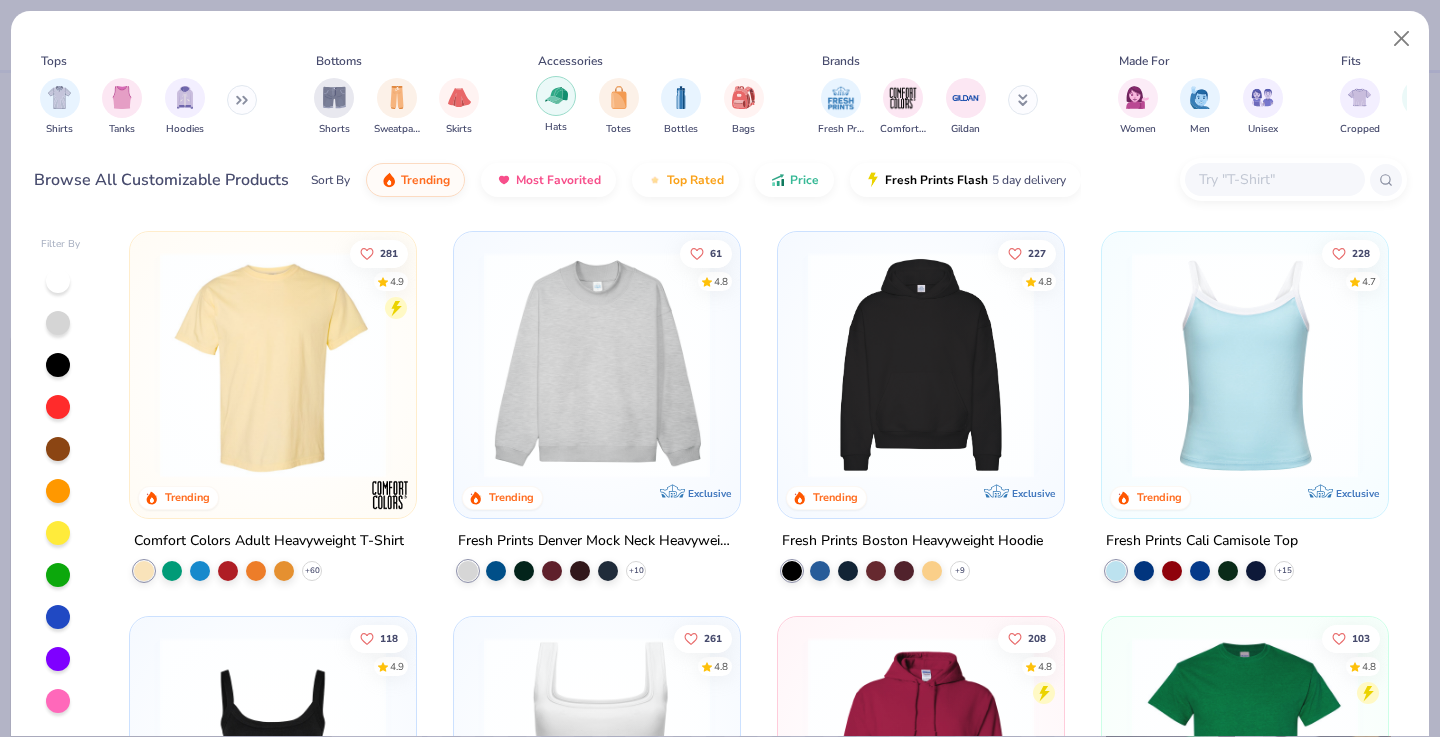 click at bounding box center [556, 95] 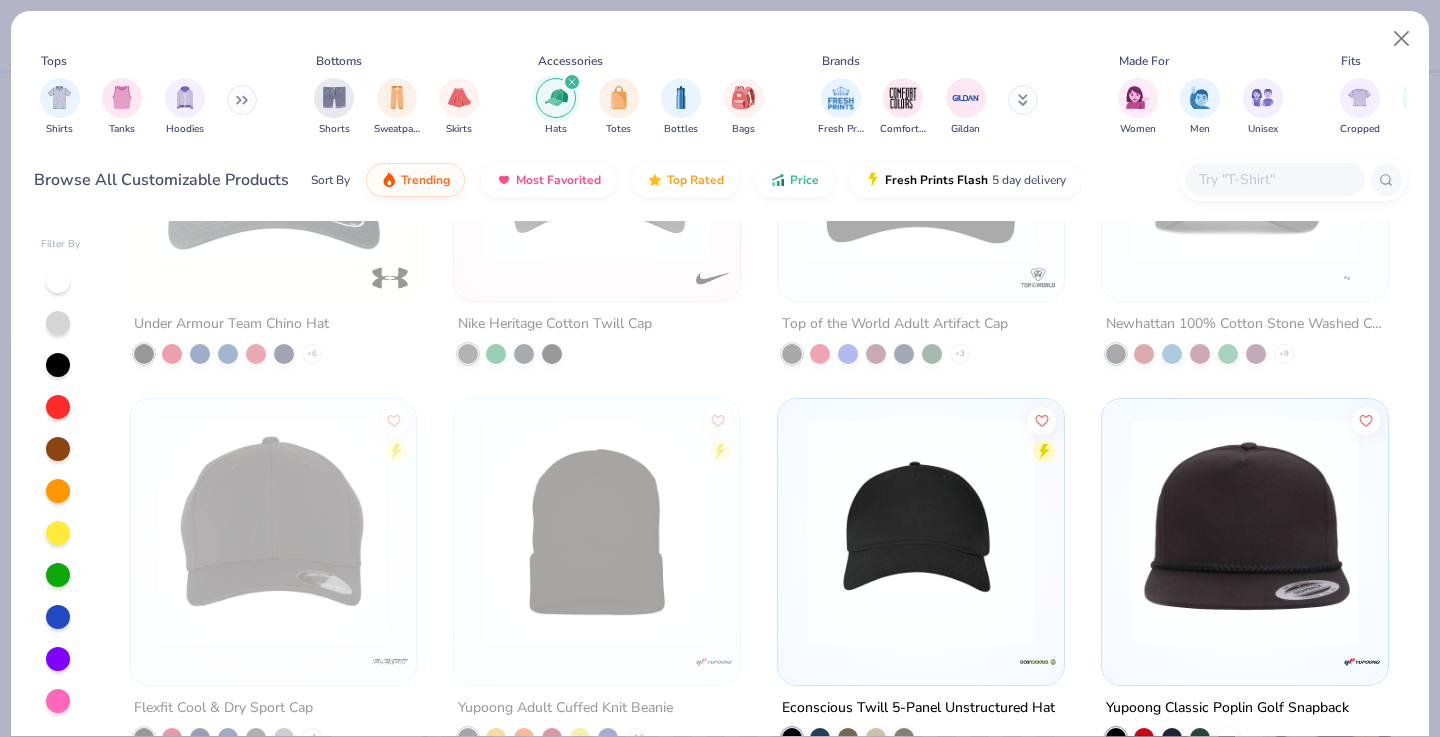 scroll, scrollTop: 1124, scrollLeft: 0, axis: vertical 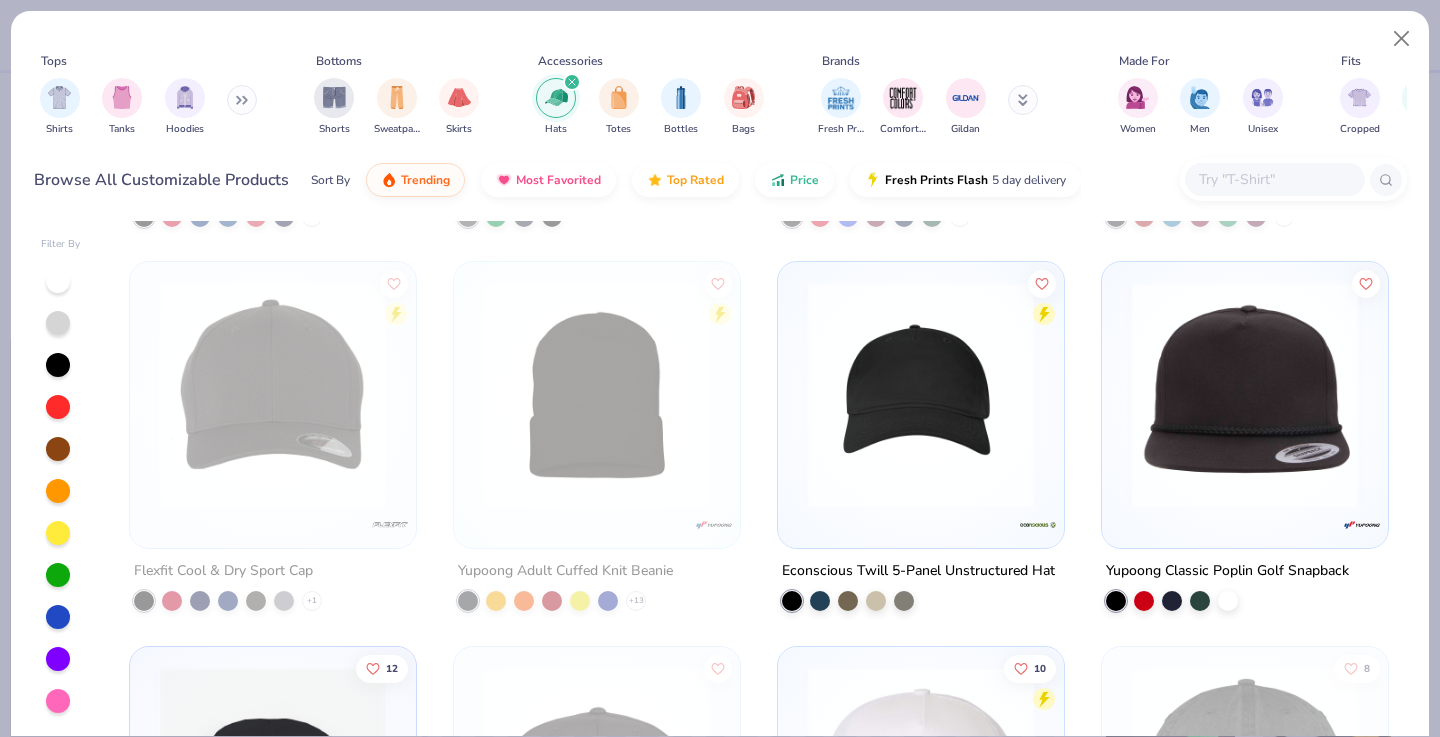 click at bounding box center [1245, 395] 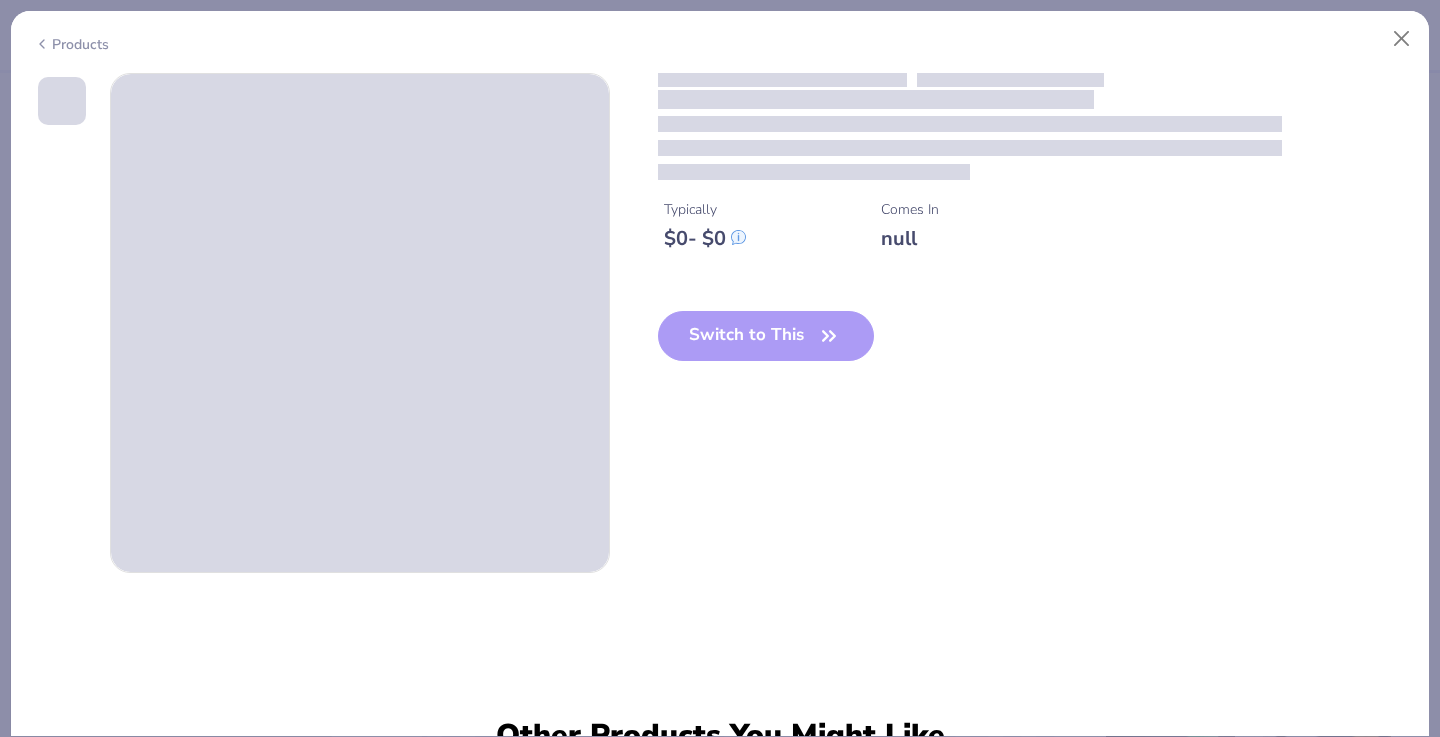 scroll, scrollTop: 280, scrollLeft: 0, axis: vertical 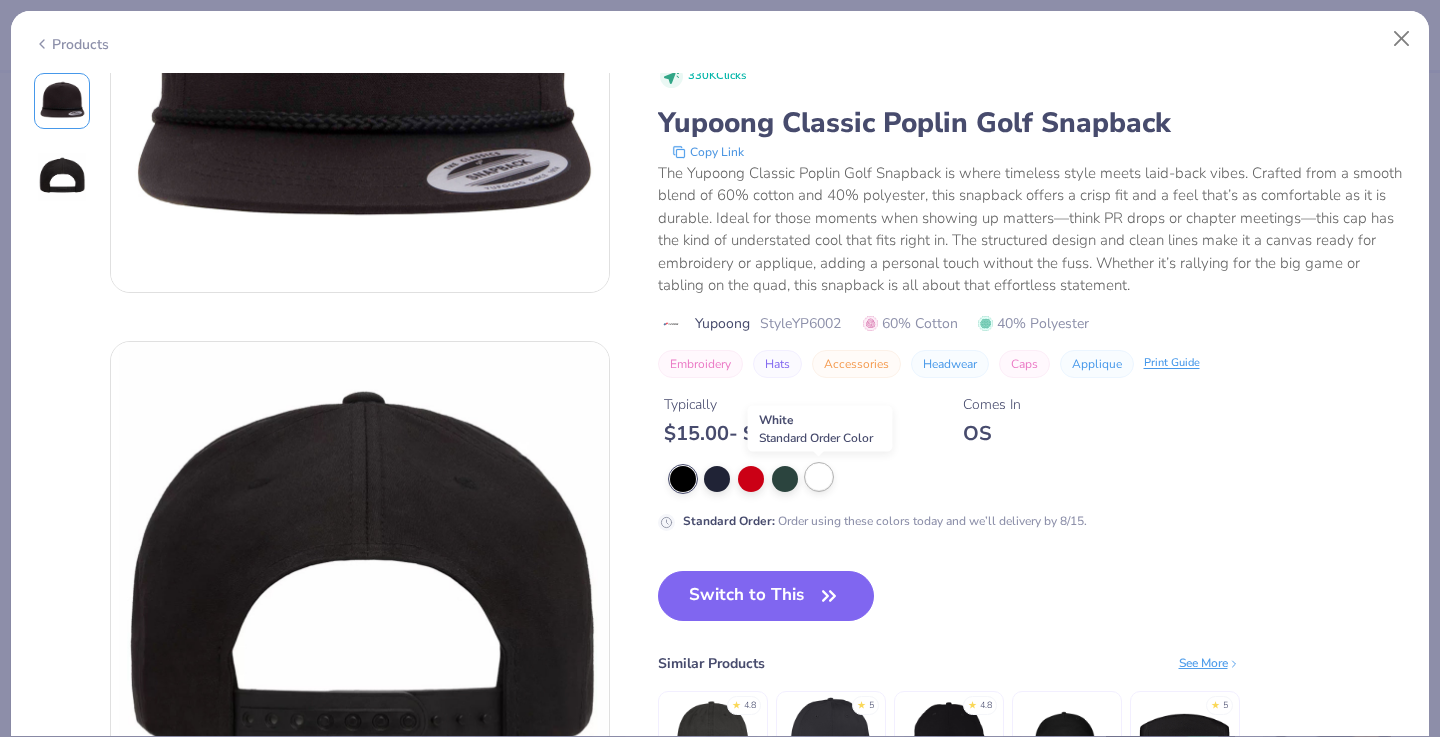 click at bounding box center [819, 477] 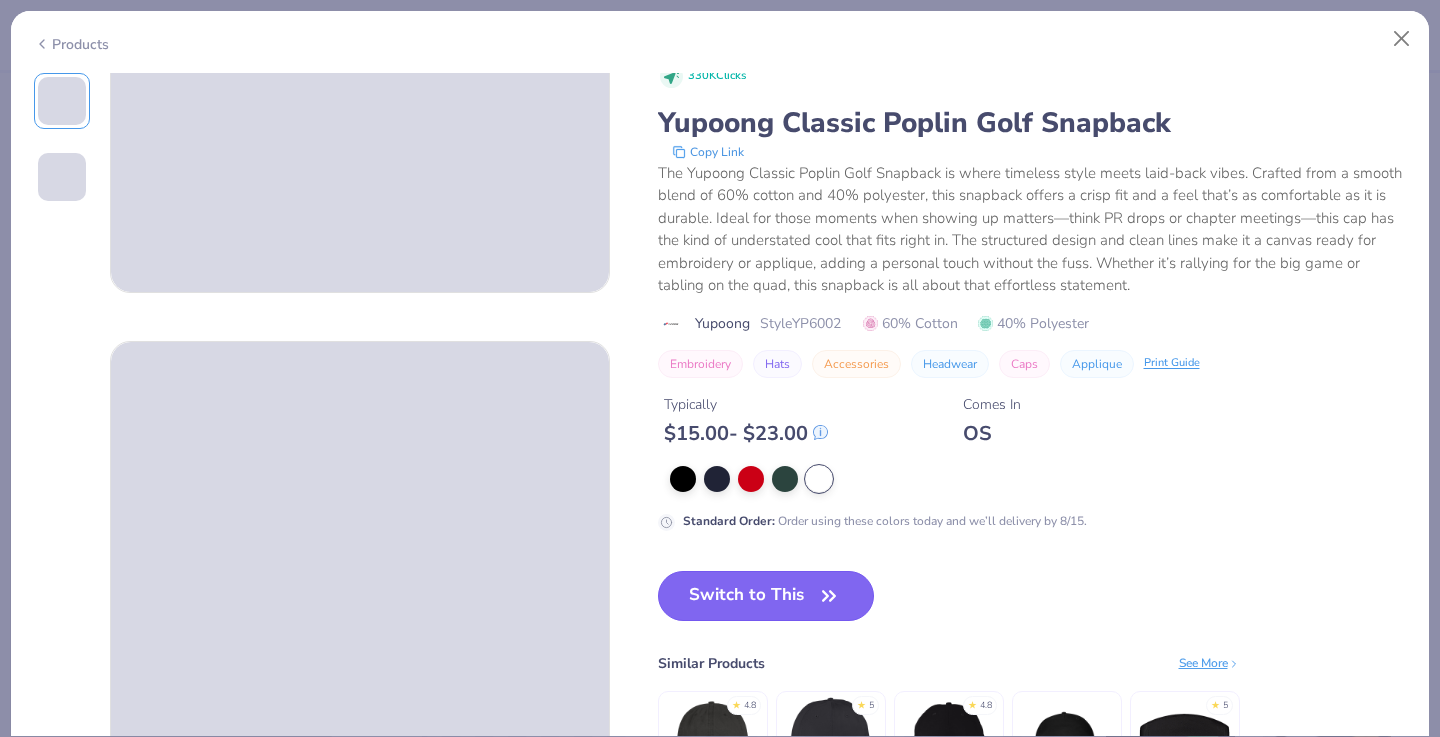click on "Switch to This" at bounding box center (766, 596) 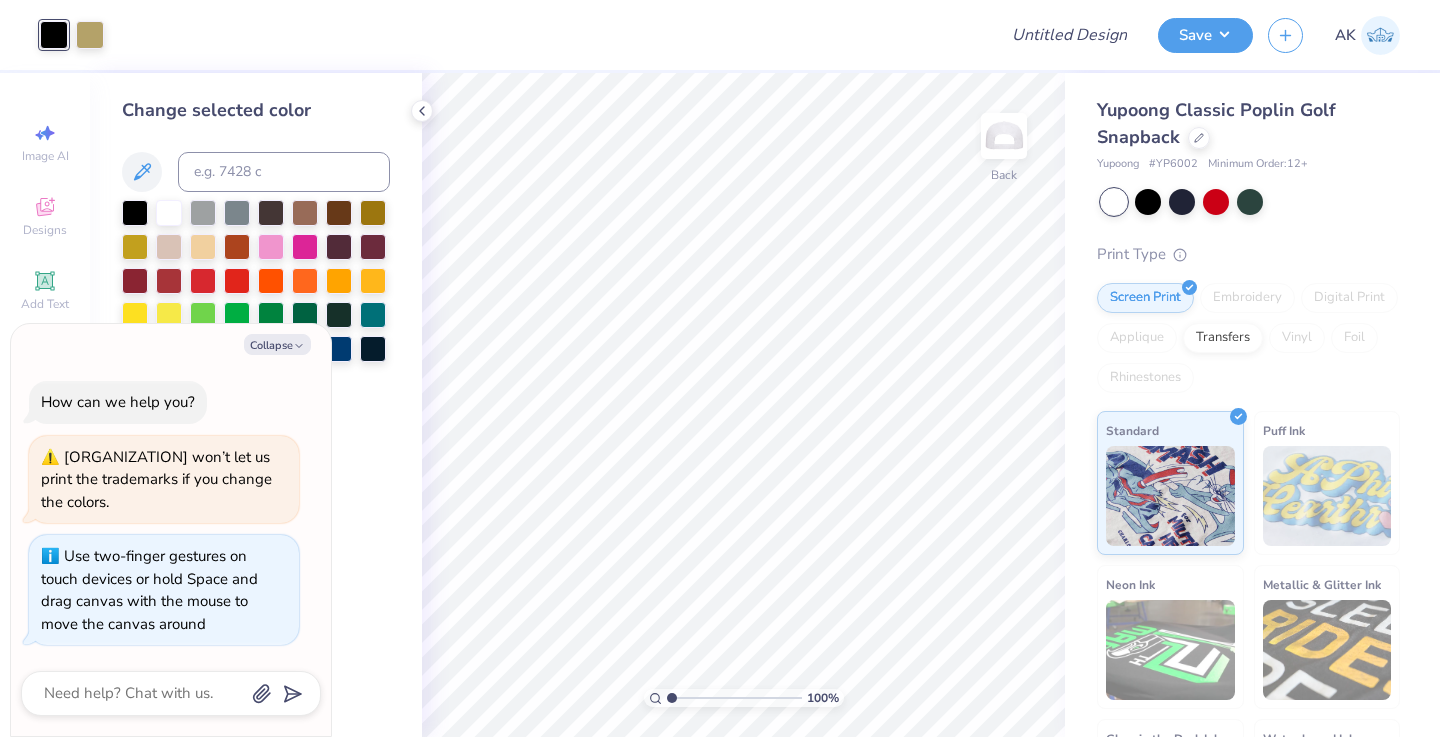 type on "x" 